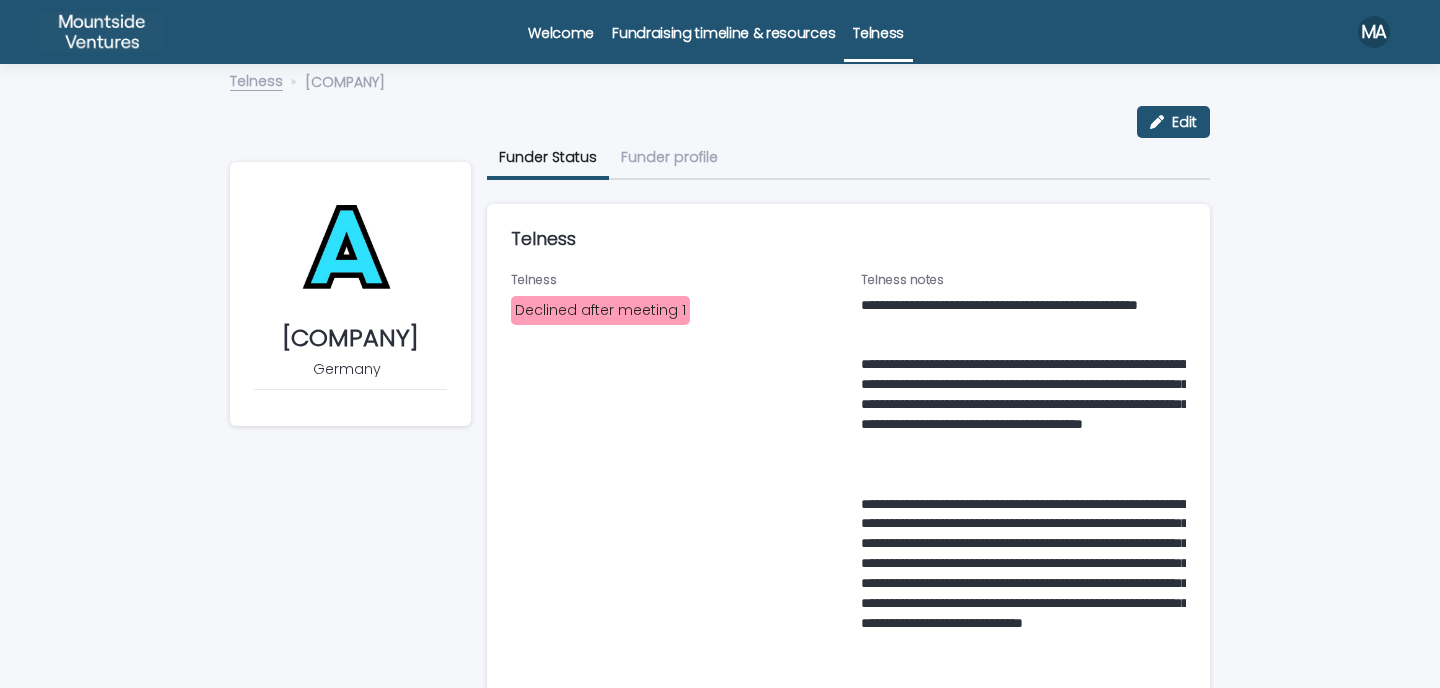 scroll, scrollTop: 0, scrollLeft: 0, axis: both 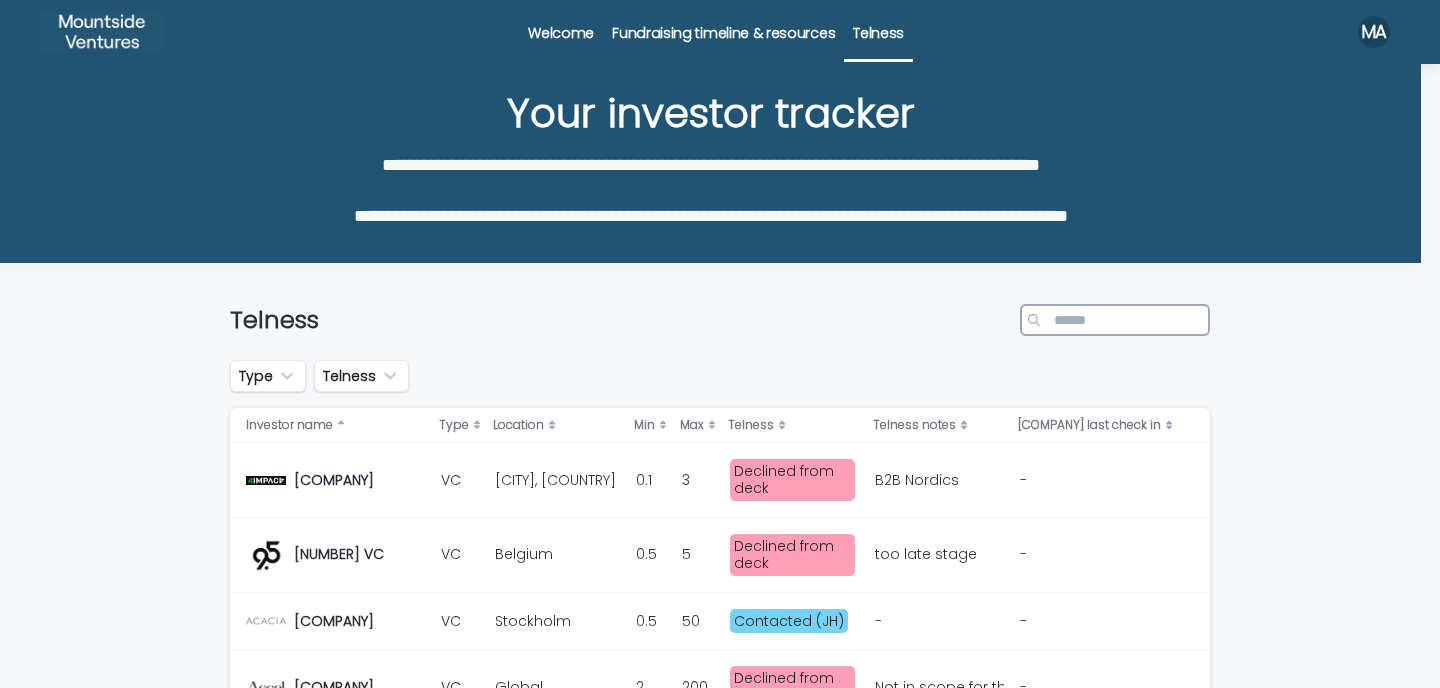 click at bounding box center [1115, 320] 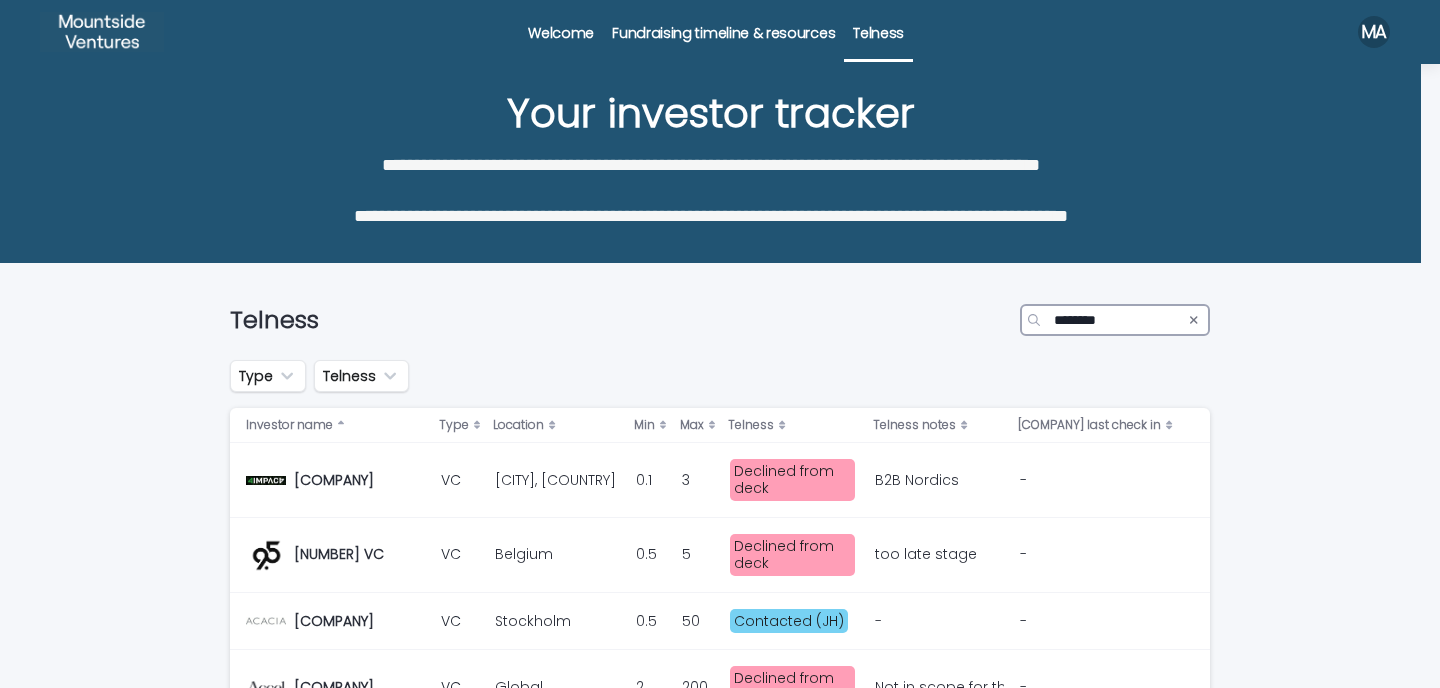type on "********" 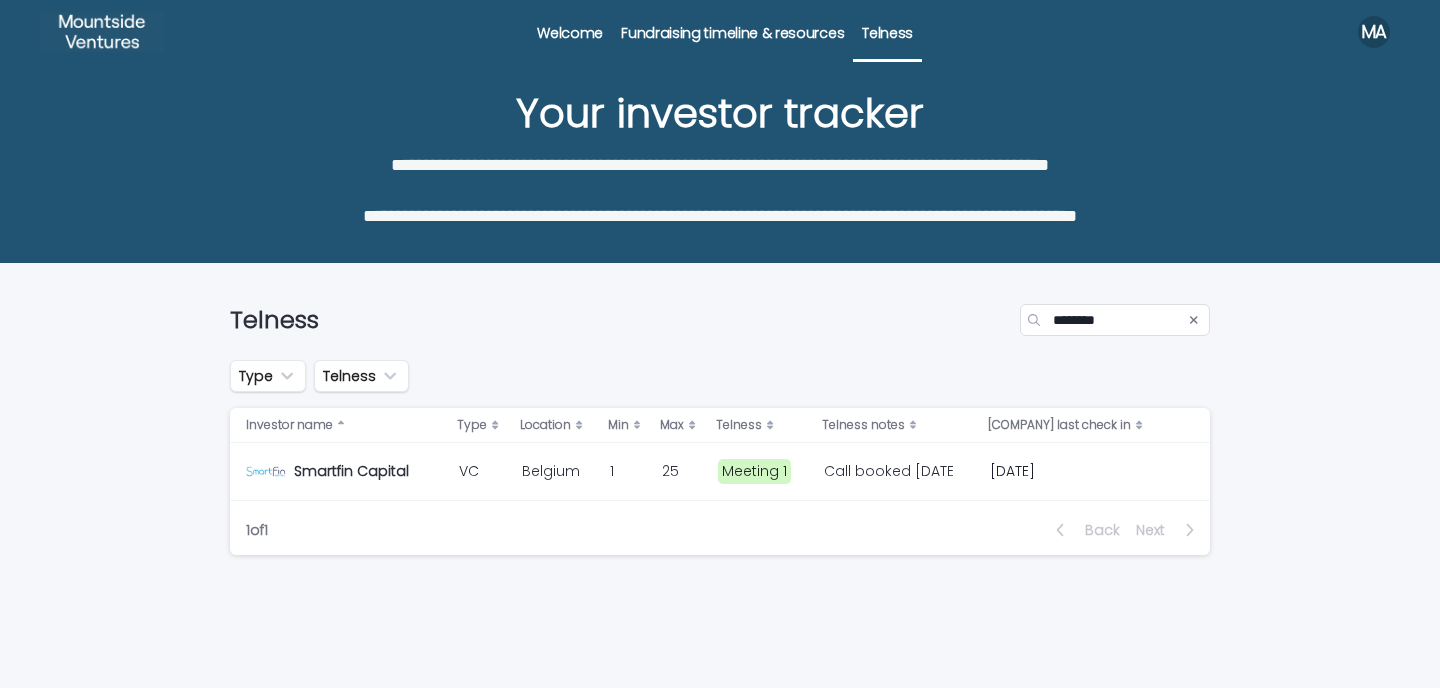 click on "Call booked [DATE].
Call booked [DATE]." at bounding box center [899, 471] 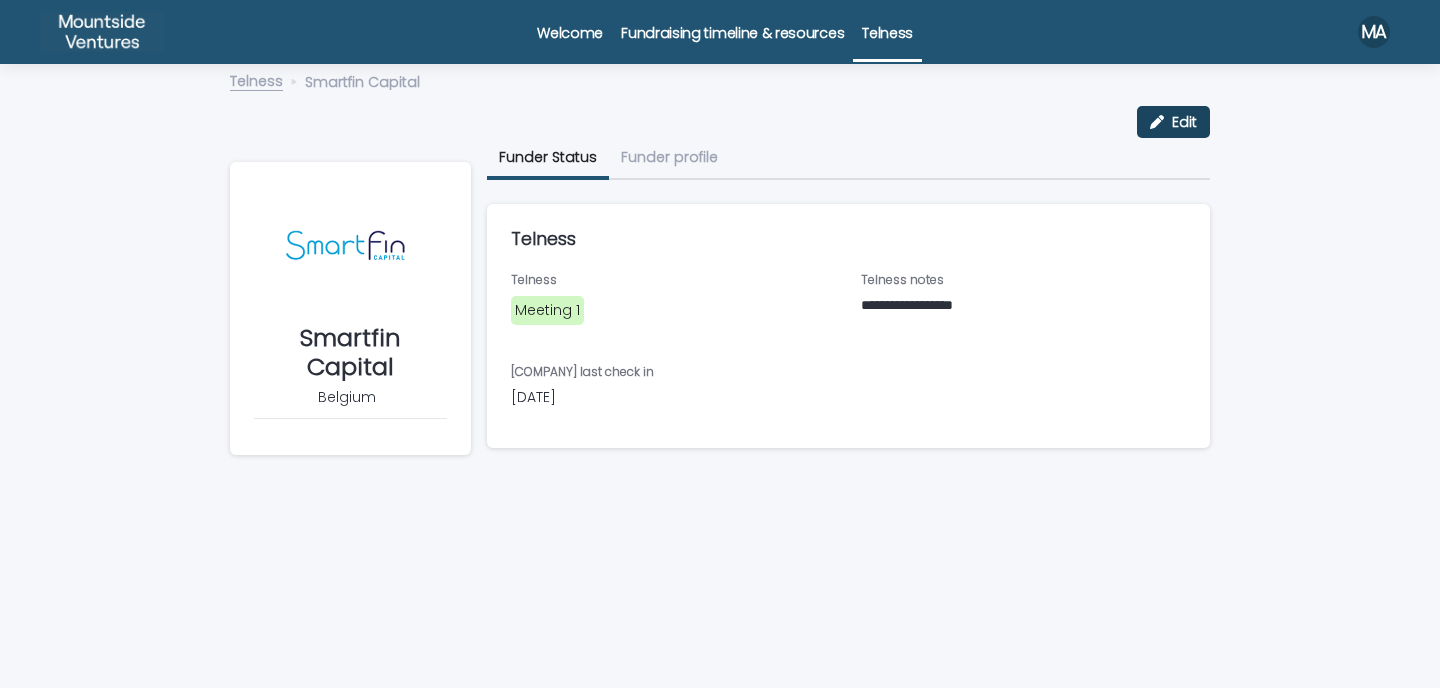 click at bounding box center (1161, 122) 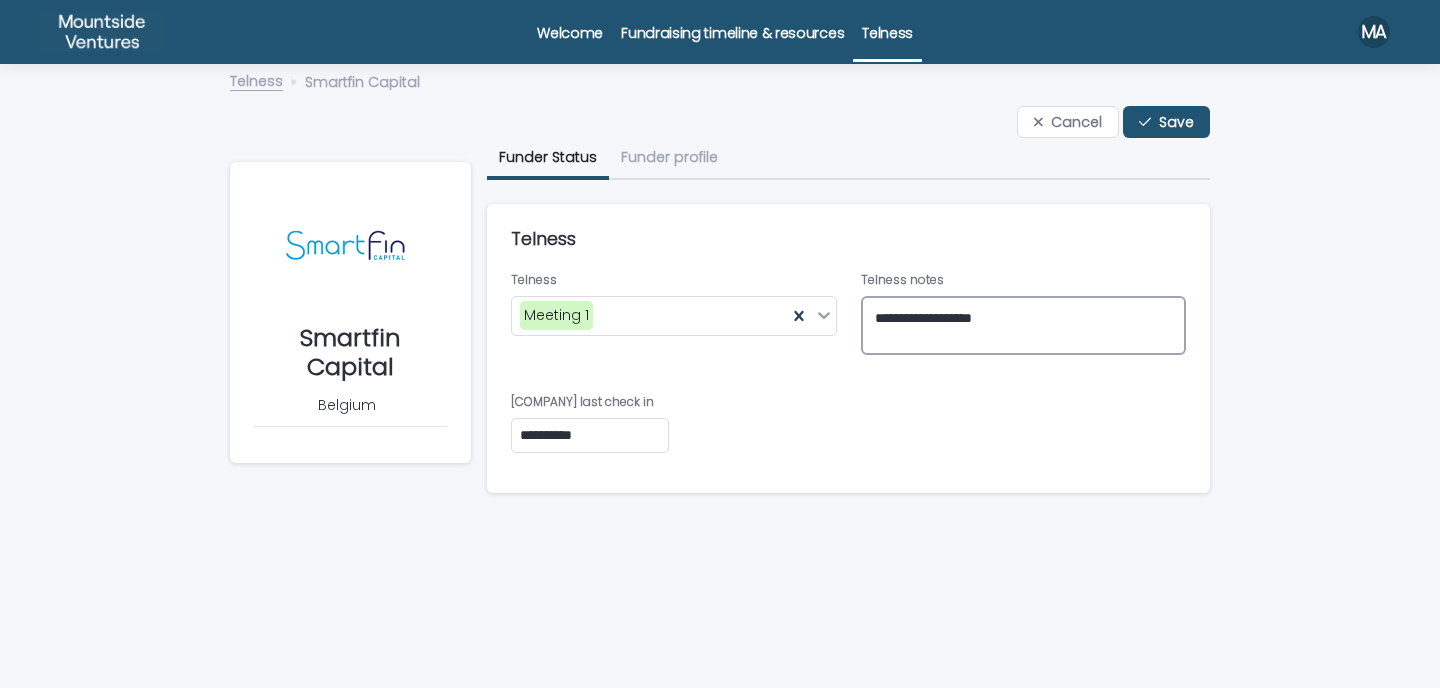 click on "**********" at bounding box center [1024, 326] 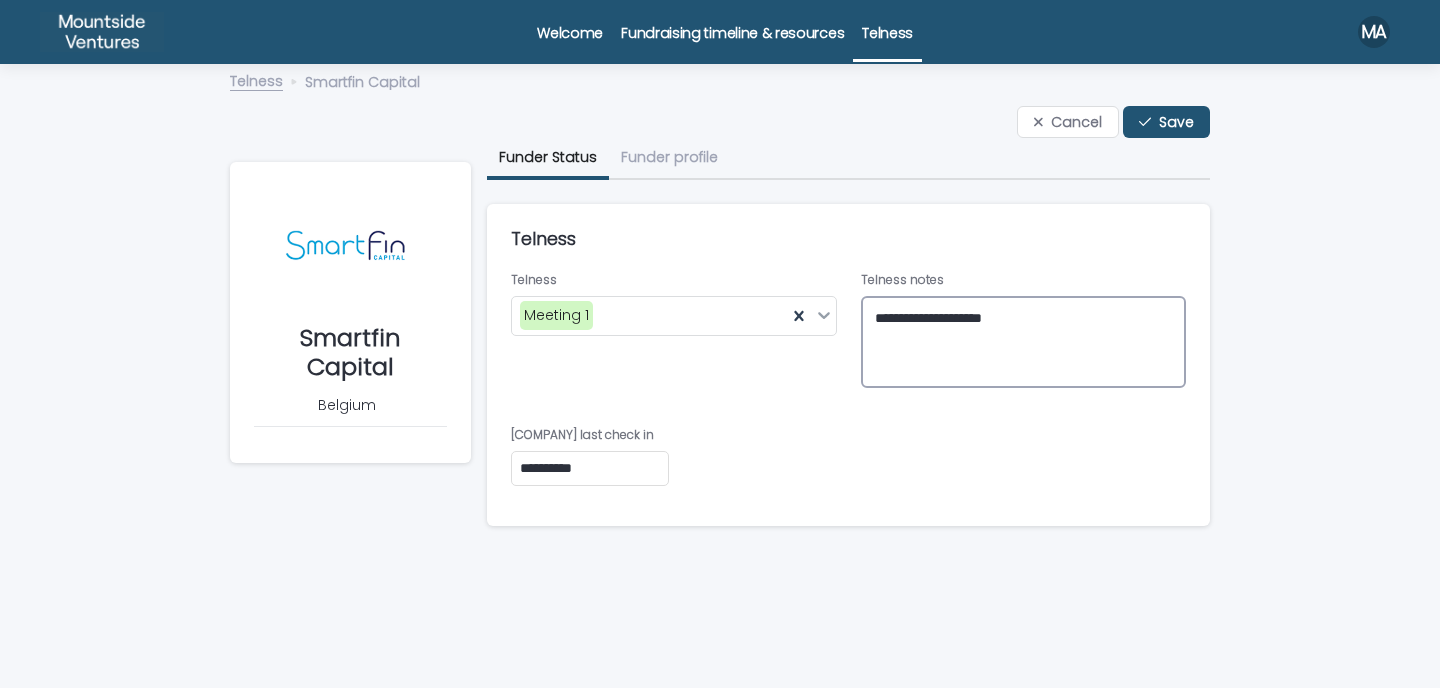 type on "**********" 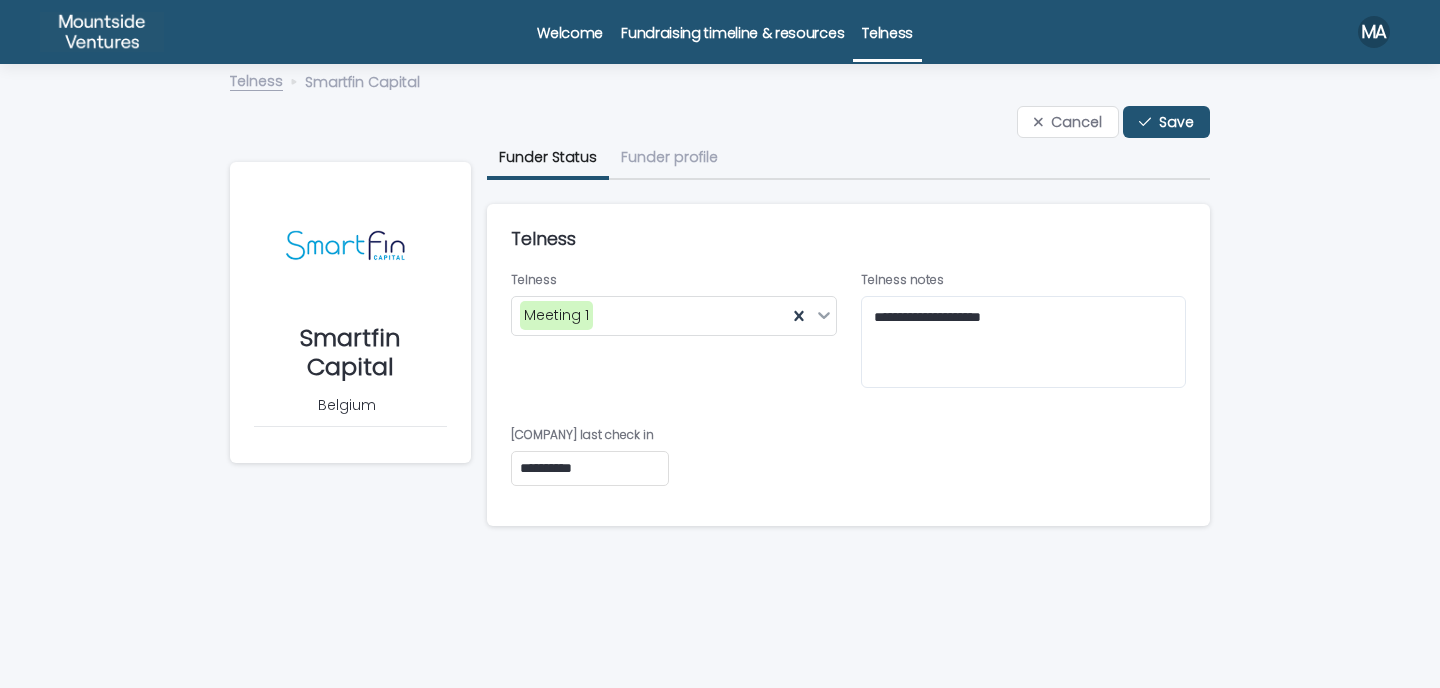 click on "**********" at bounding box center [590, 468] 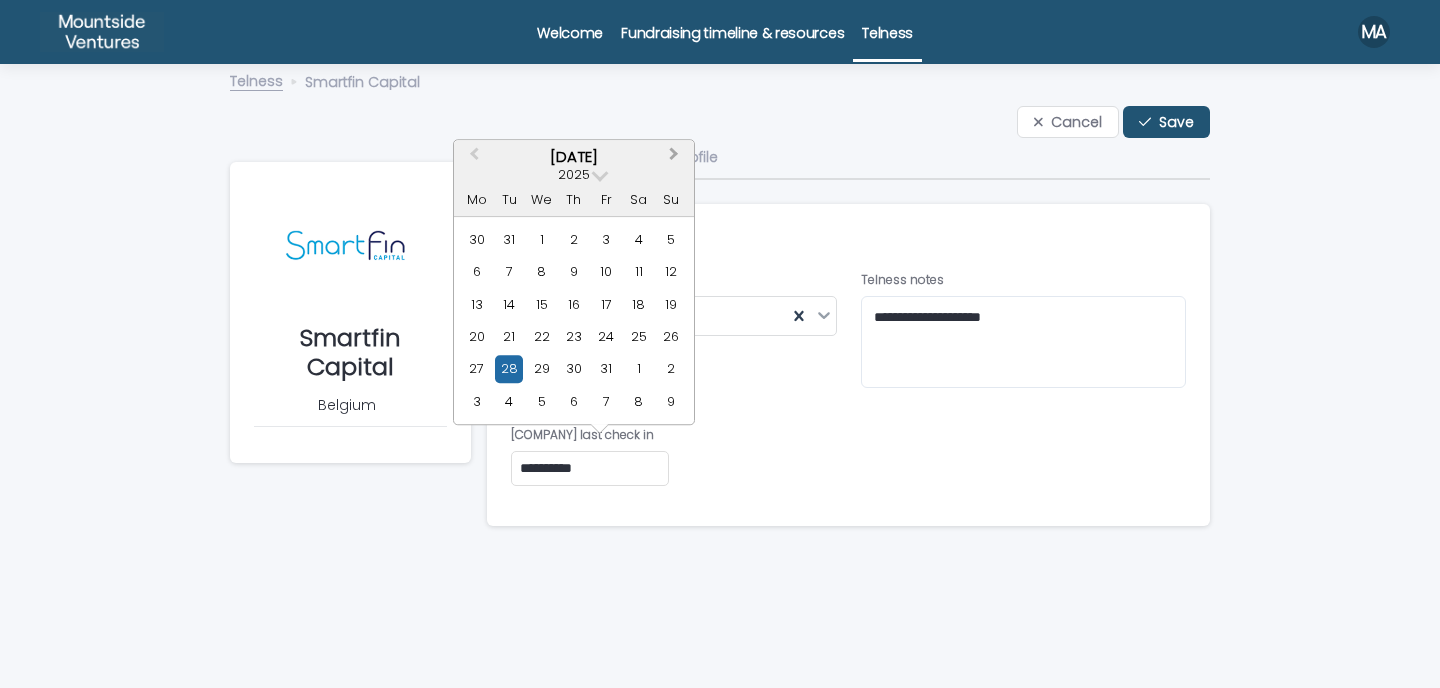 click on "Next Month" at bounding box center [674, 156] 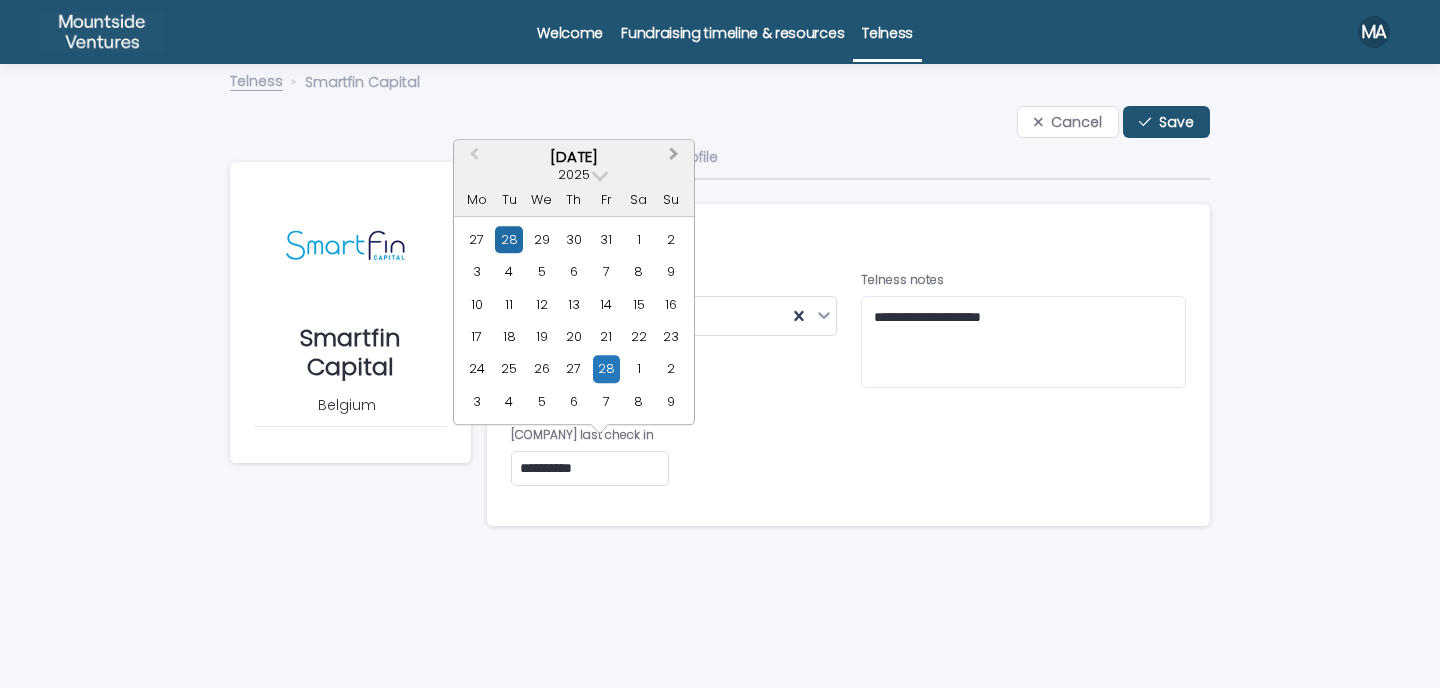 click on "Next Month" at bounding box center (674, 156) 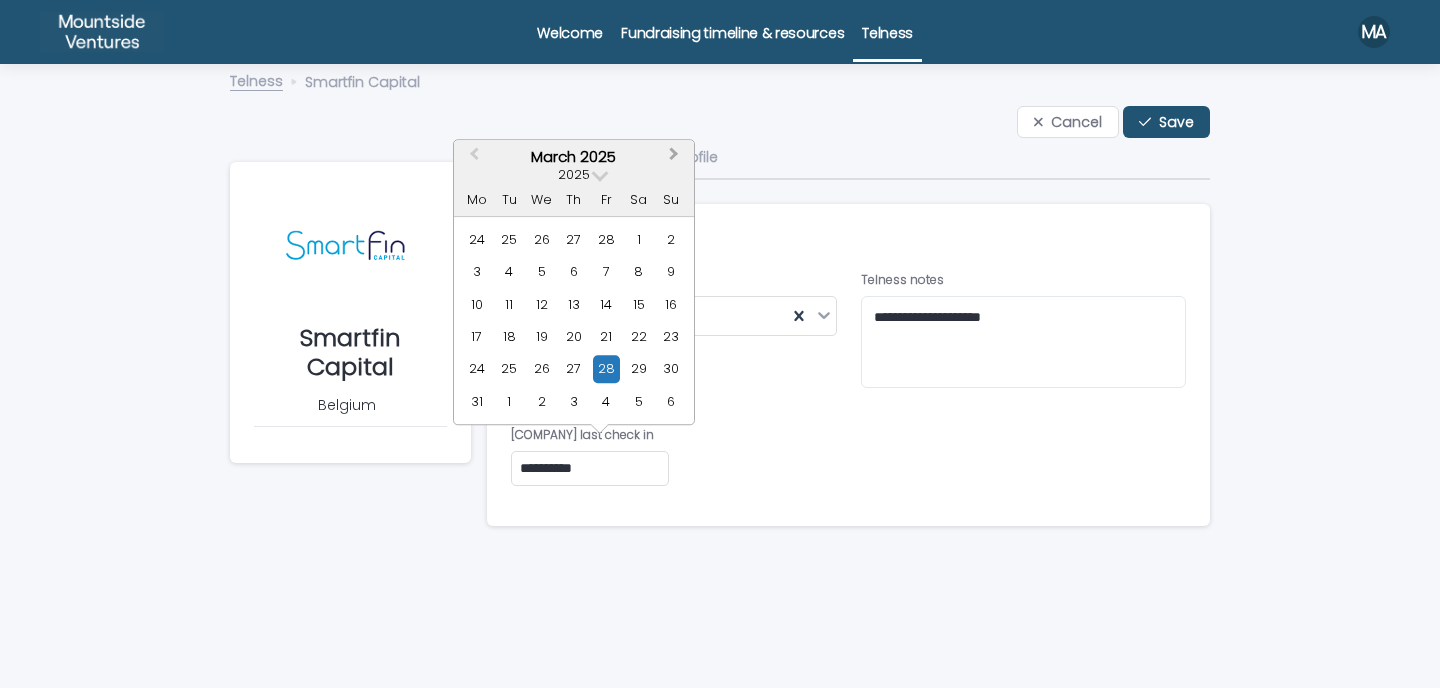 click on "Next Month" at bounding box center [674, 156] 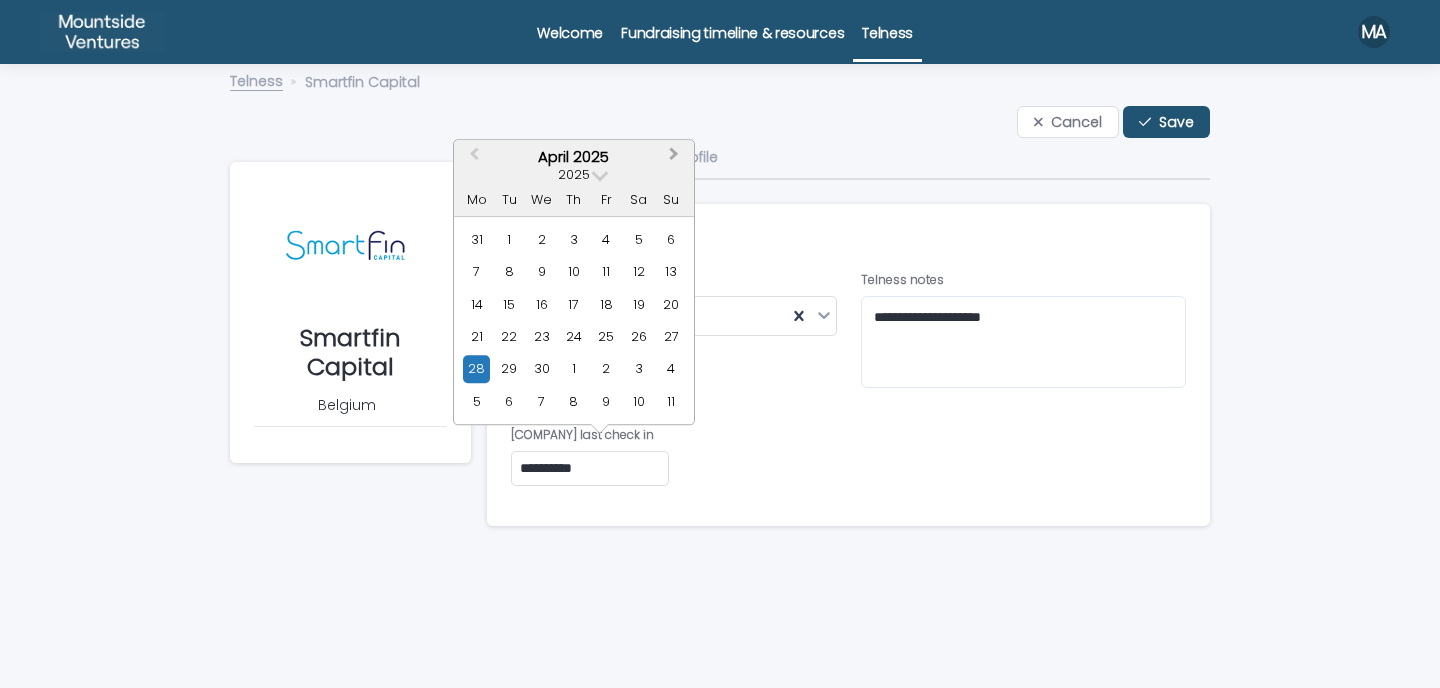 click on "Next Month" at bounding box center (674, 156) 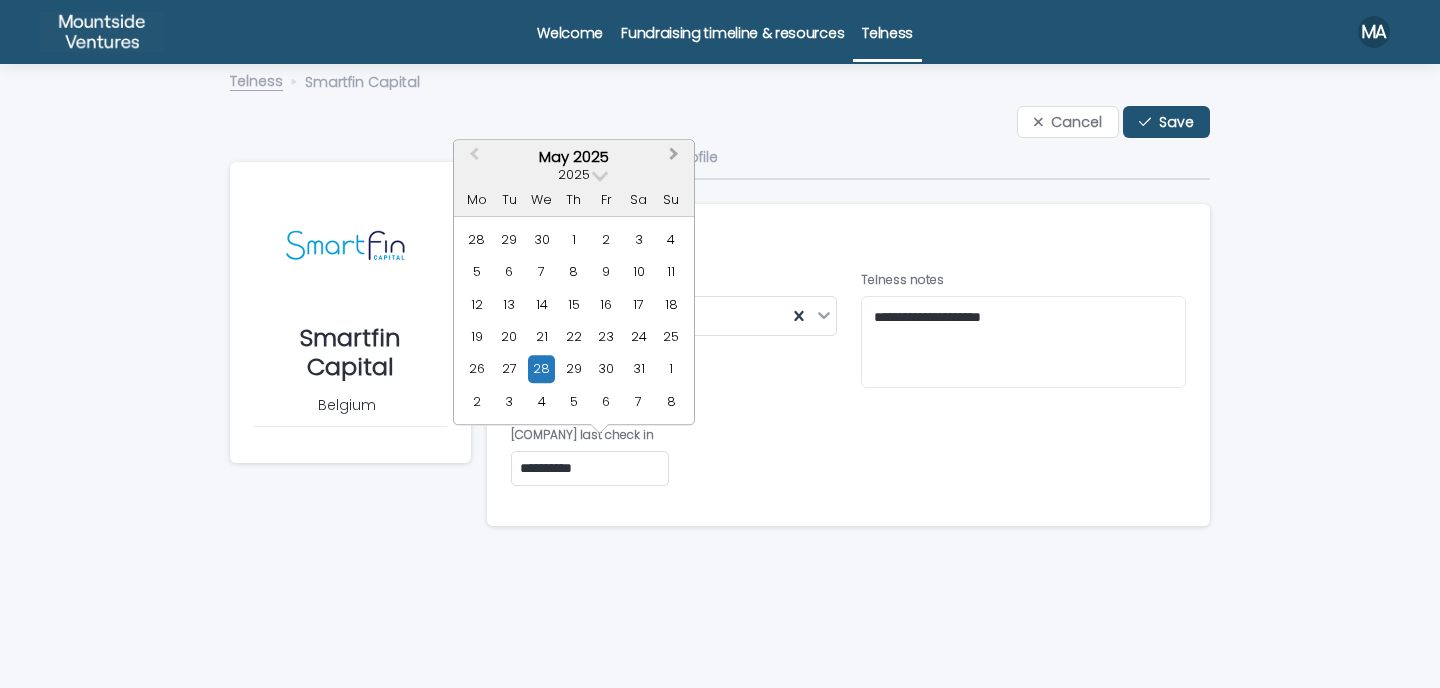 click on "Next Month" at bounding box center [674, 156] 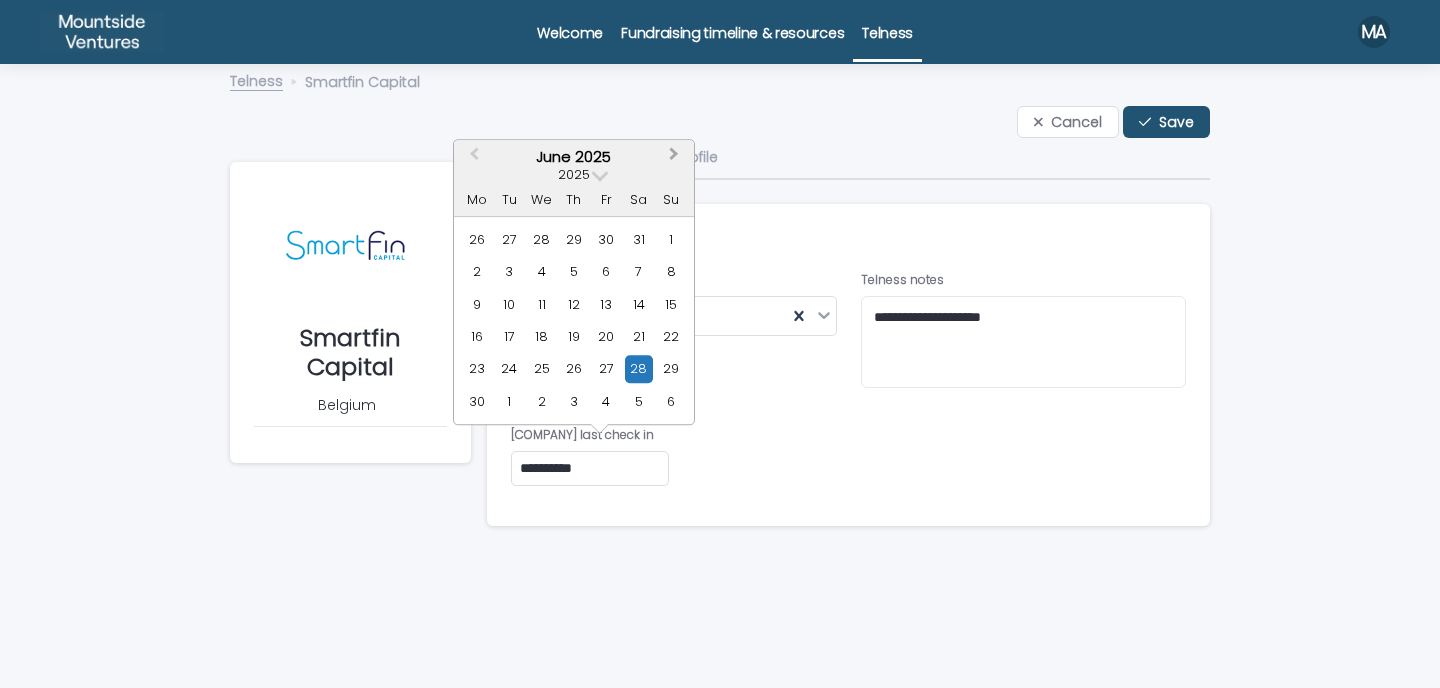 click on "Next Month" at bounding box center (674, 156) 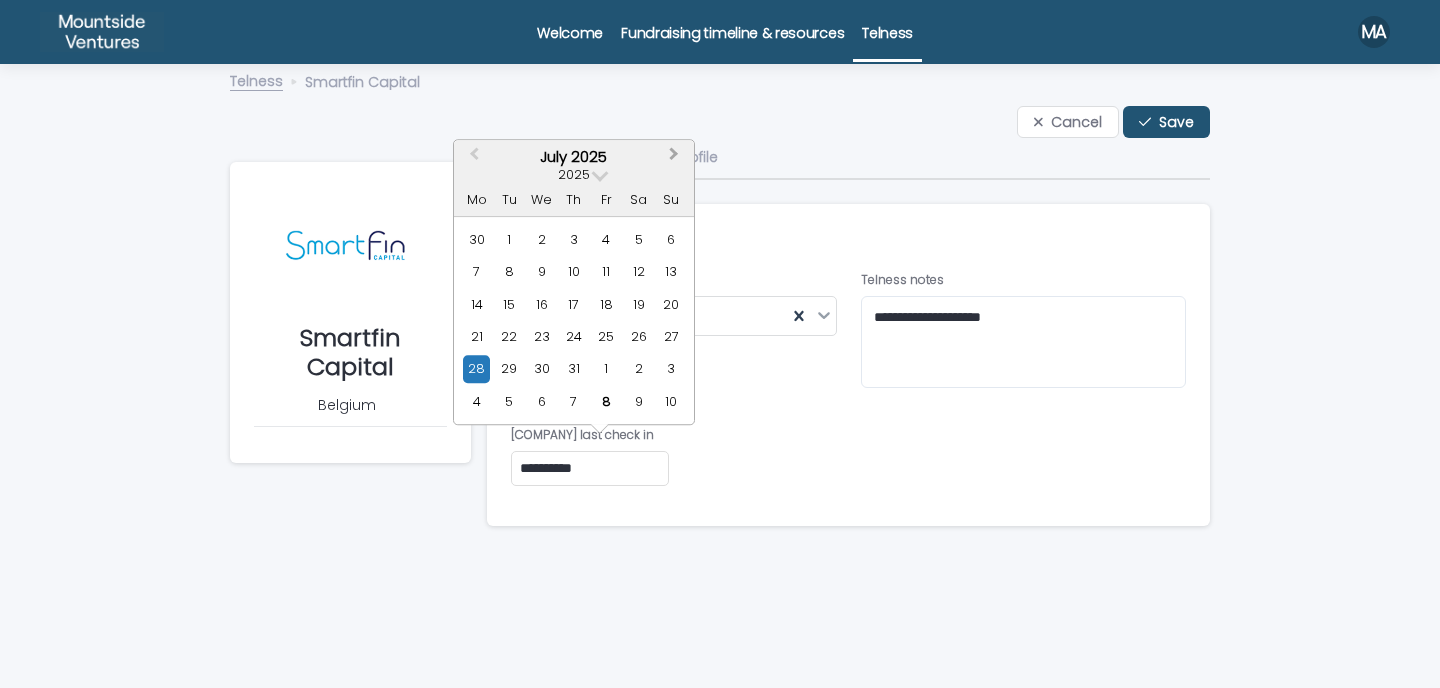 click on "Next Month" at bounding box center (674, 156) 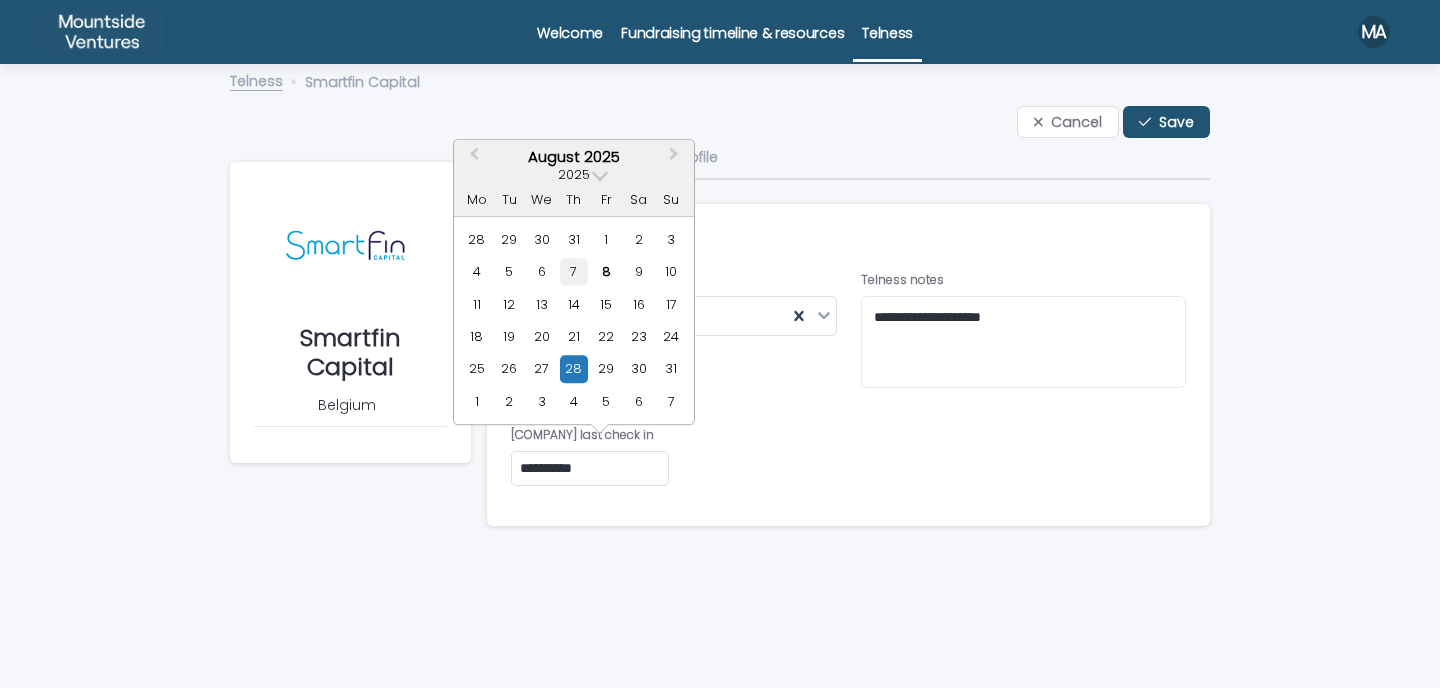 click on "7" at bounding box center (573, 271) 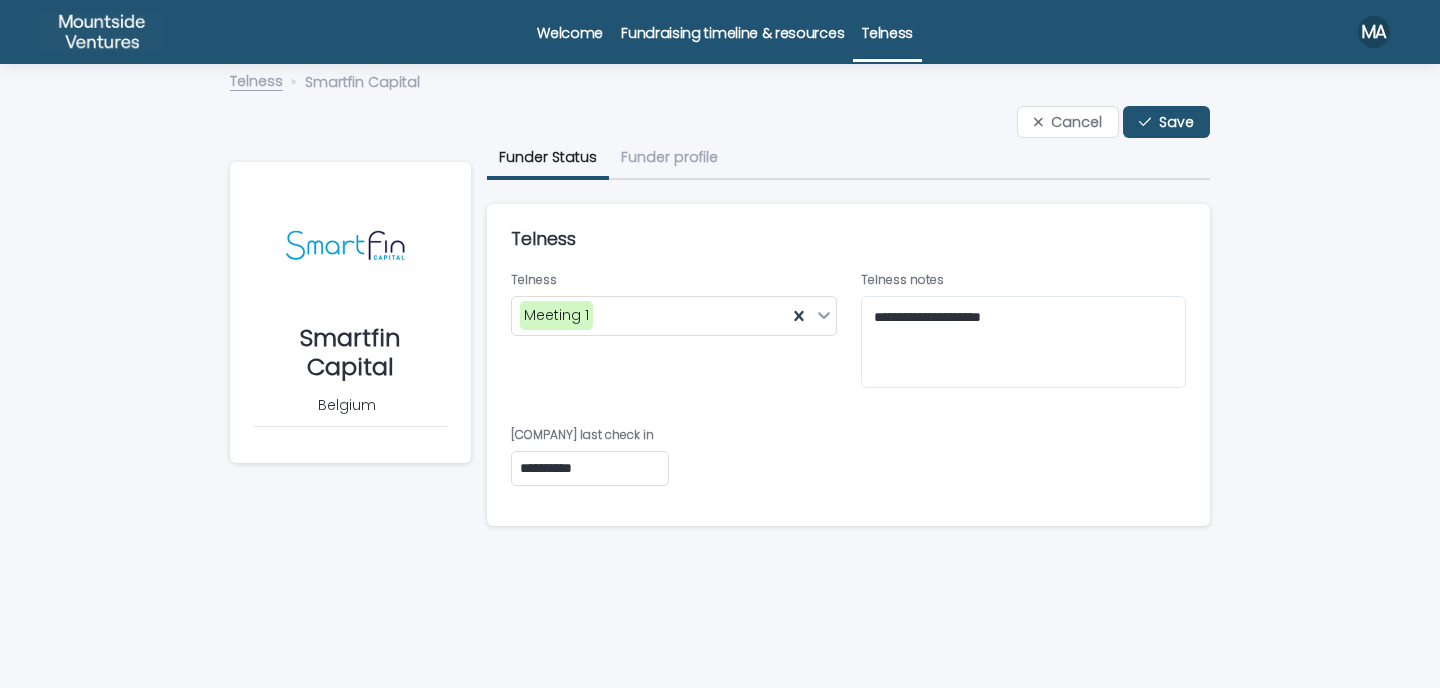 type on "**********" 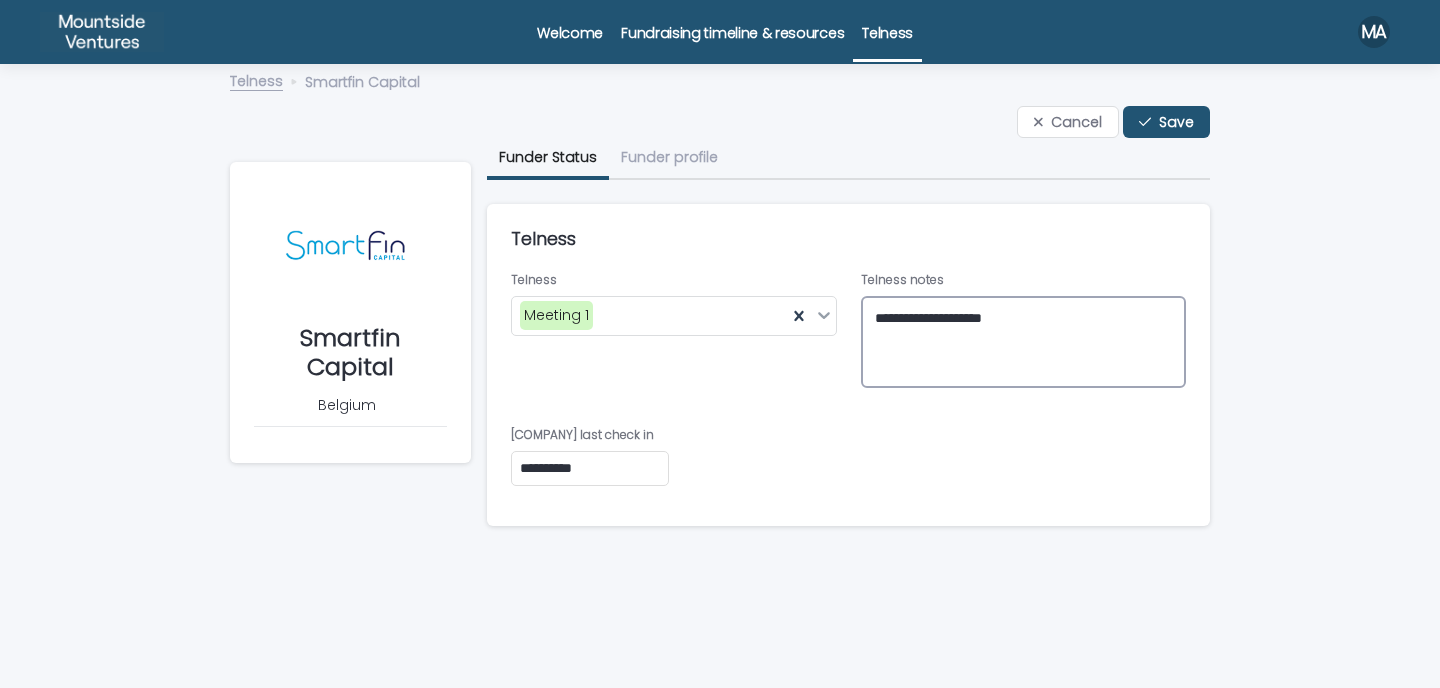 click on "**********" at bounding box center [1024, 342] 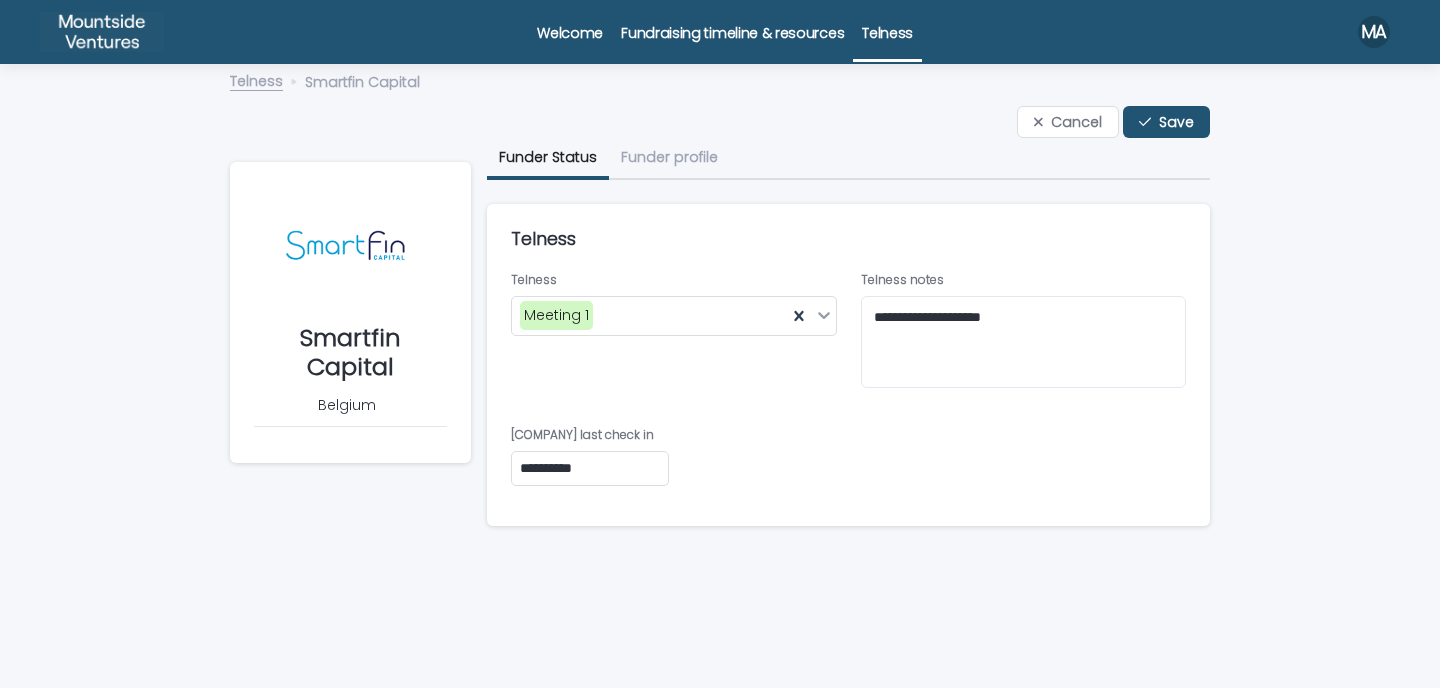 click on "**********" at bounding box center [720, 377] 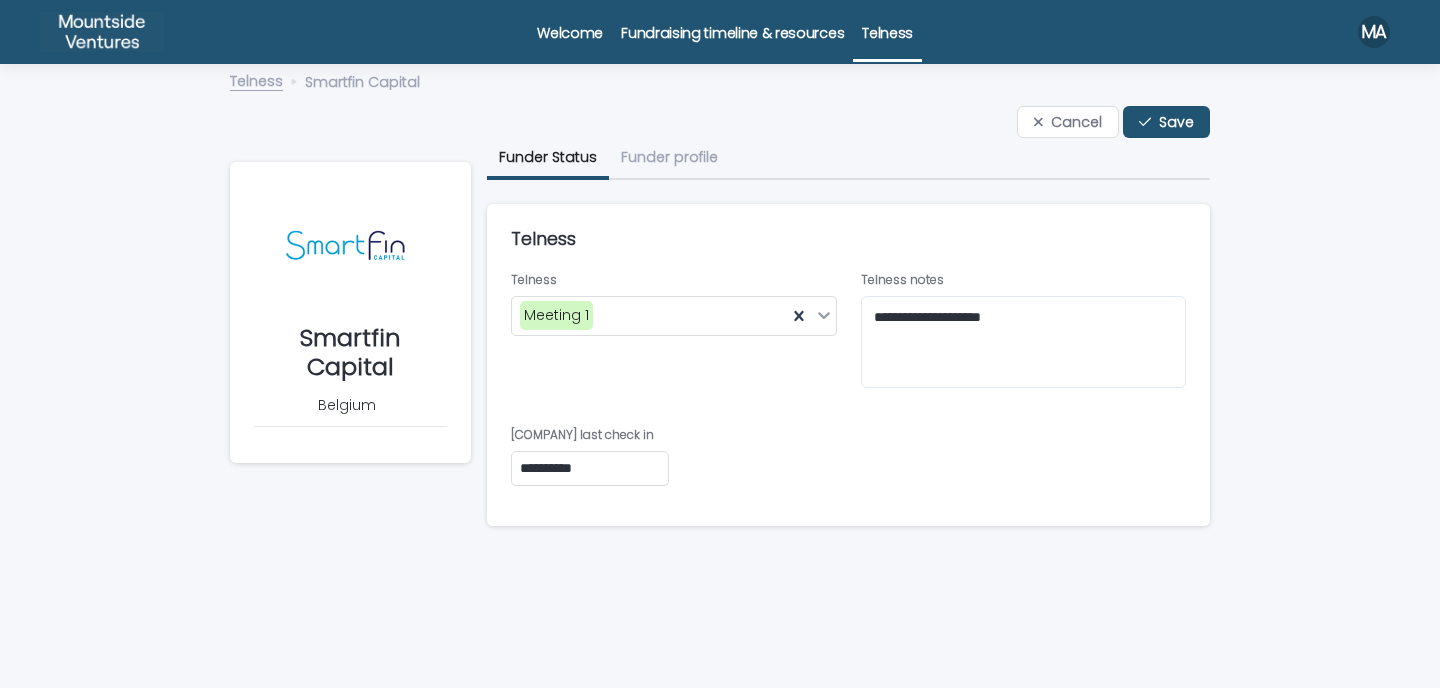 click on "Telness" at bounding box center [887, 29] 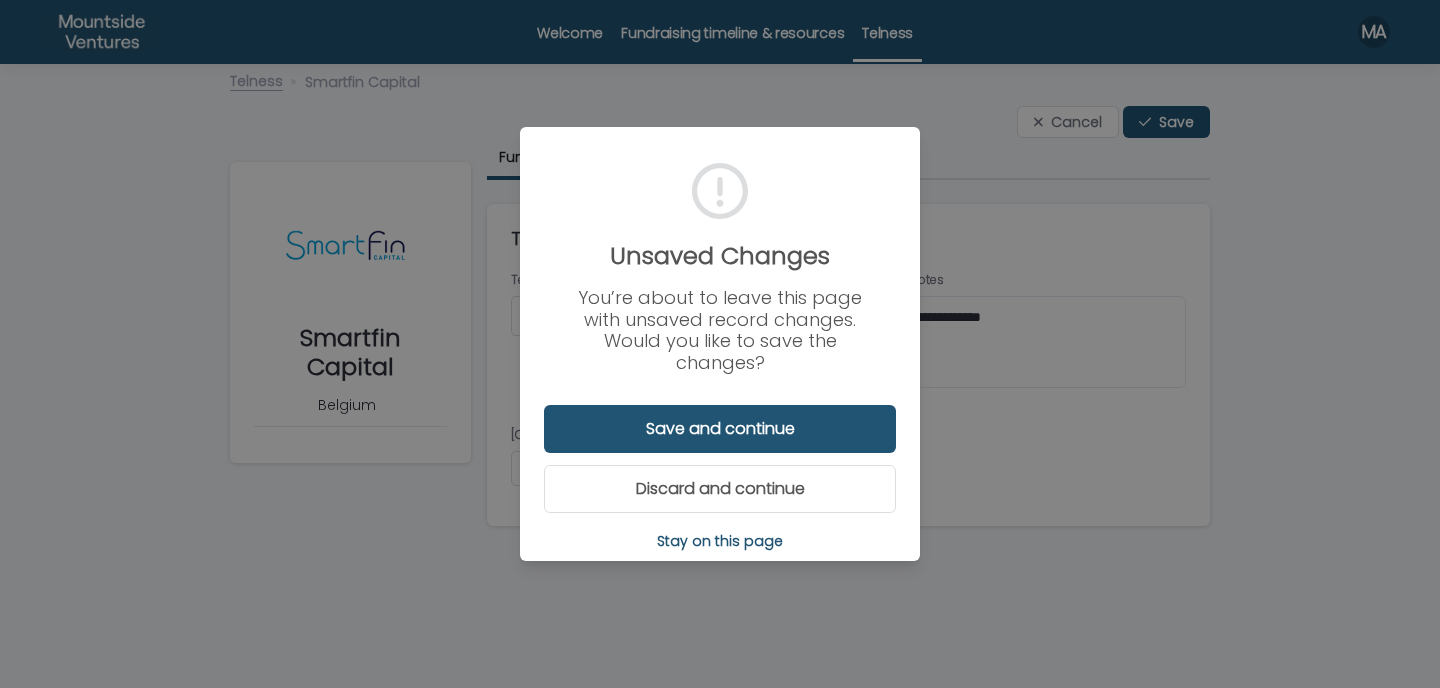 click on "Stay on this page" at bounding box center (720, 541) 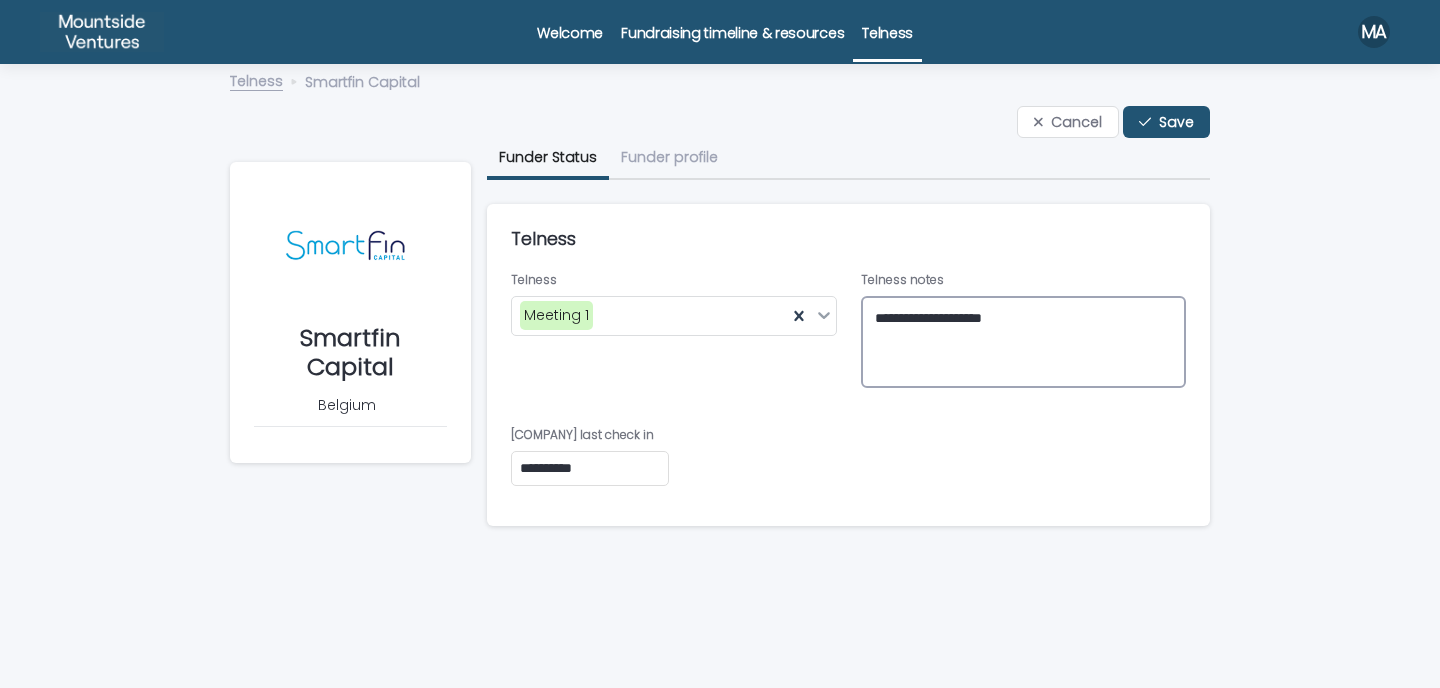 click on "**********" at bounding box center [1024, 342] 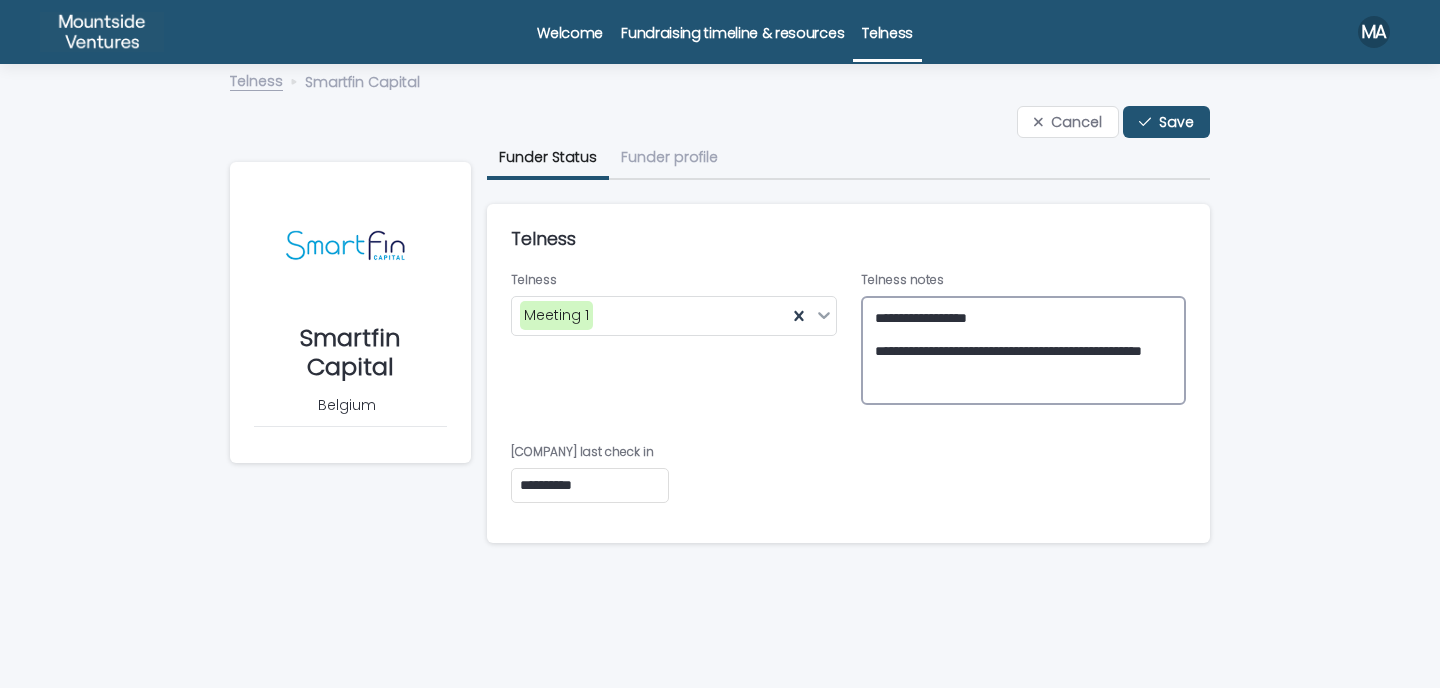 click on "**********" at bounding box center (1024, 351) 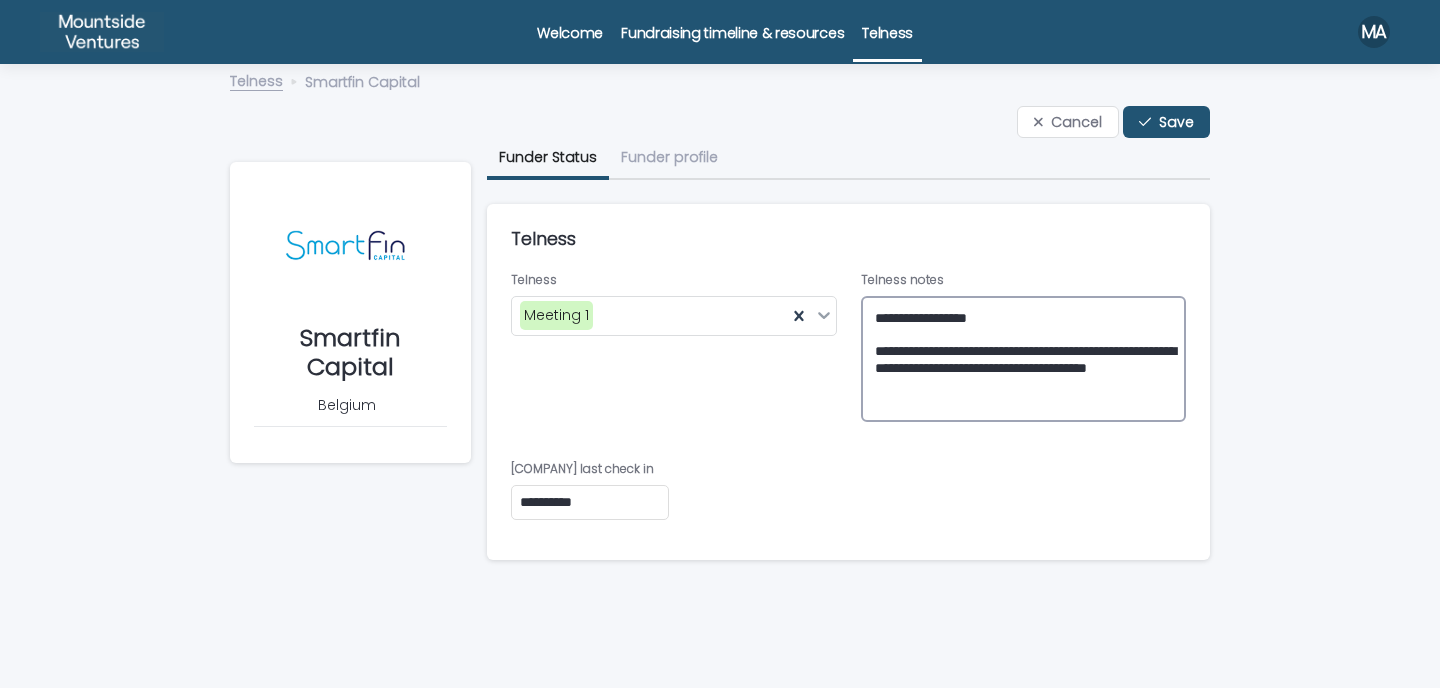 click on "**********" at bounding box center (1024, 359) 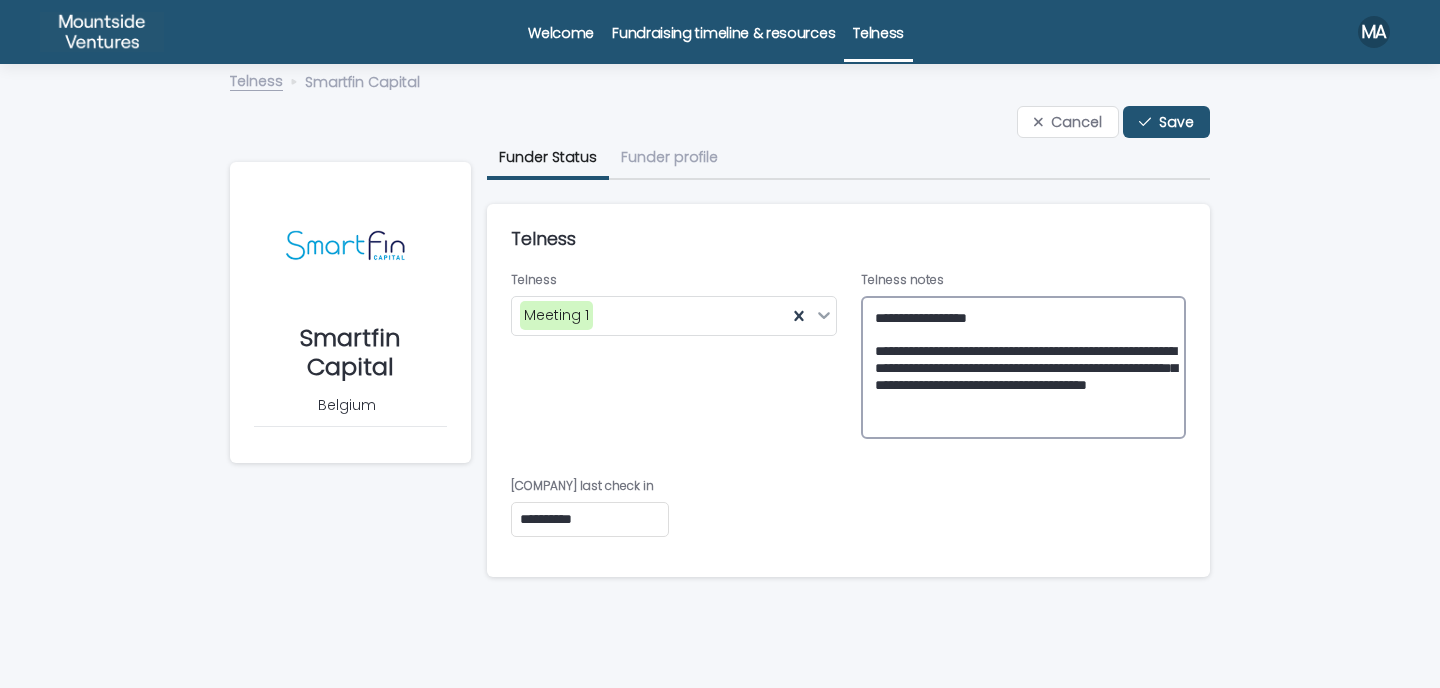 type on "**********" 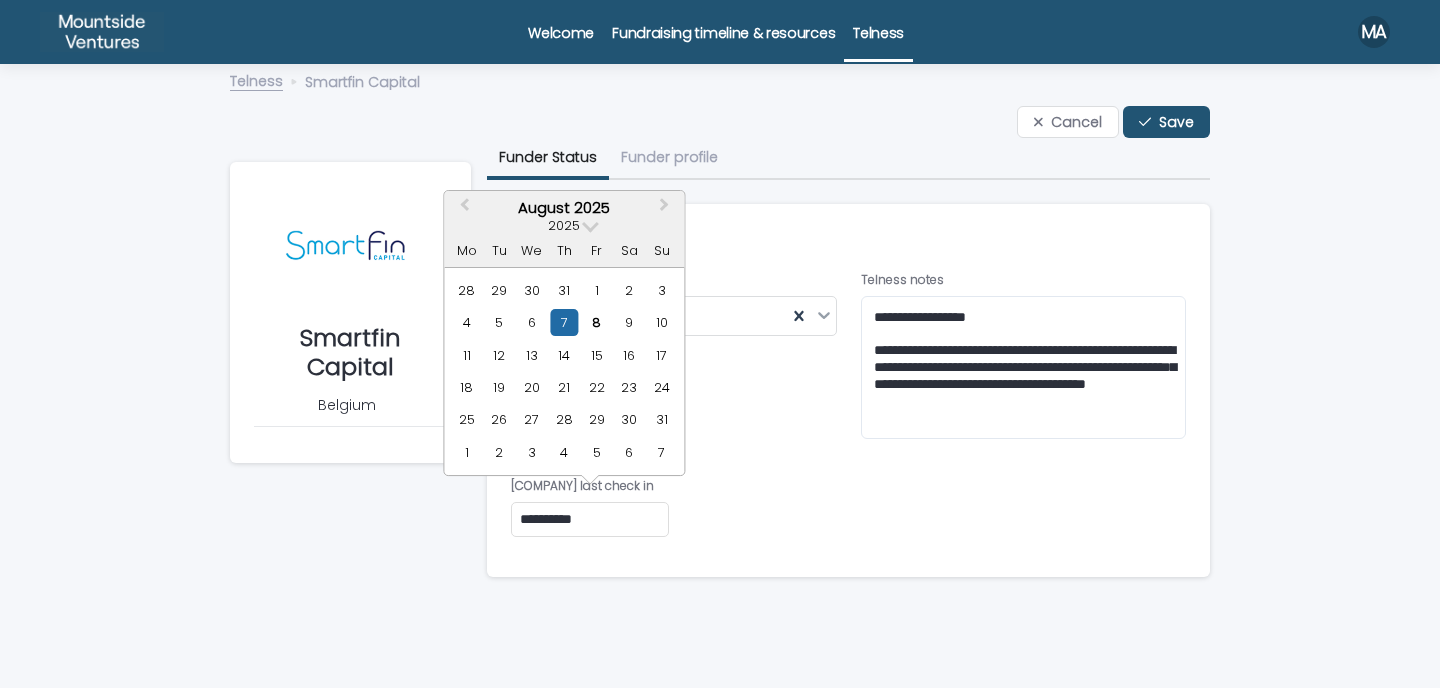 click on "**********" at bounding box center [590, 519] 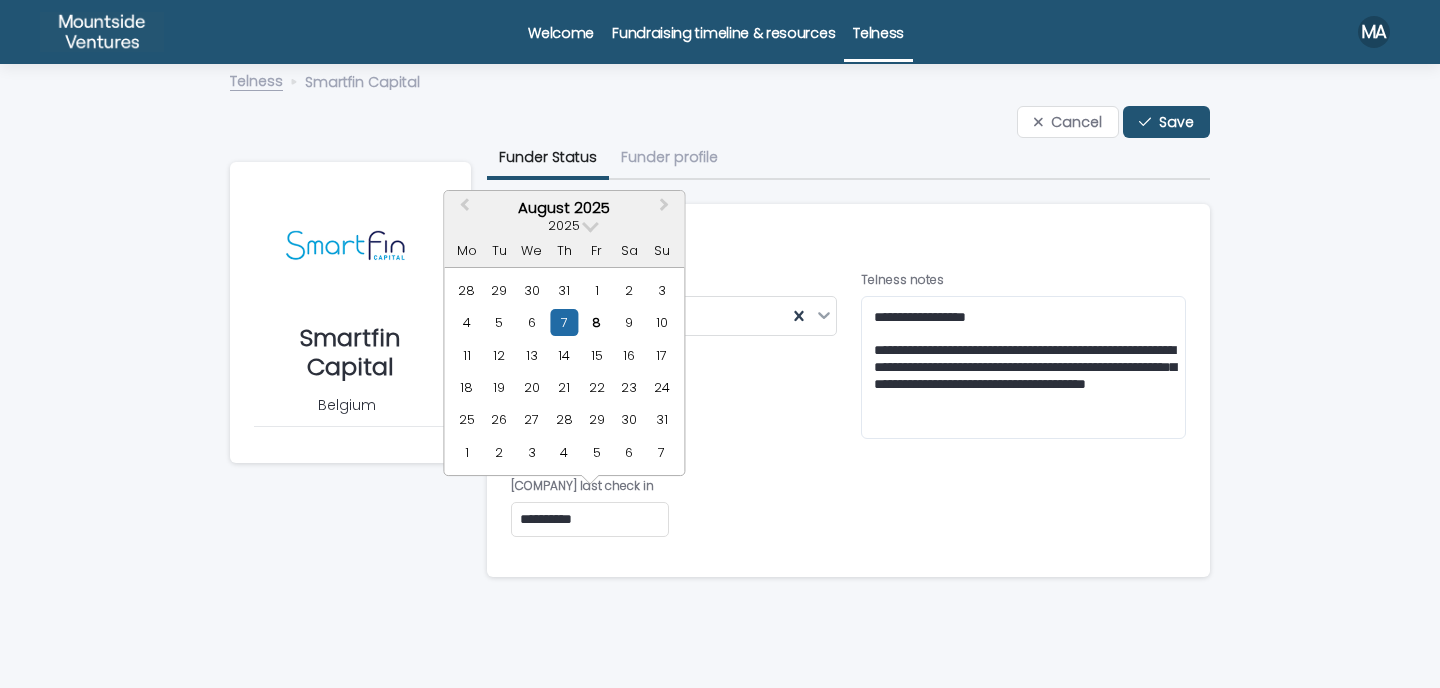click on "[COMPANY] last check in" at bounding box center (674, 486) 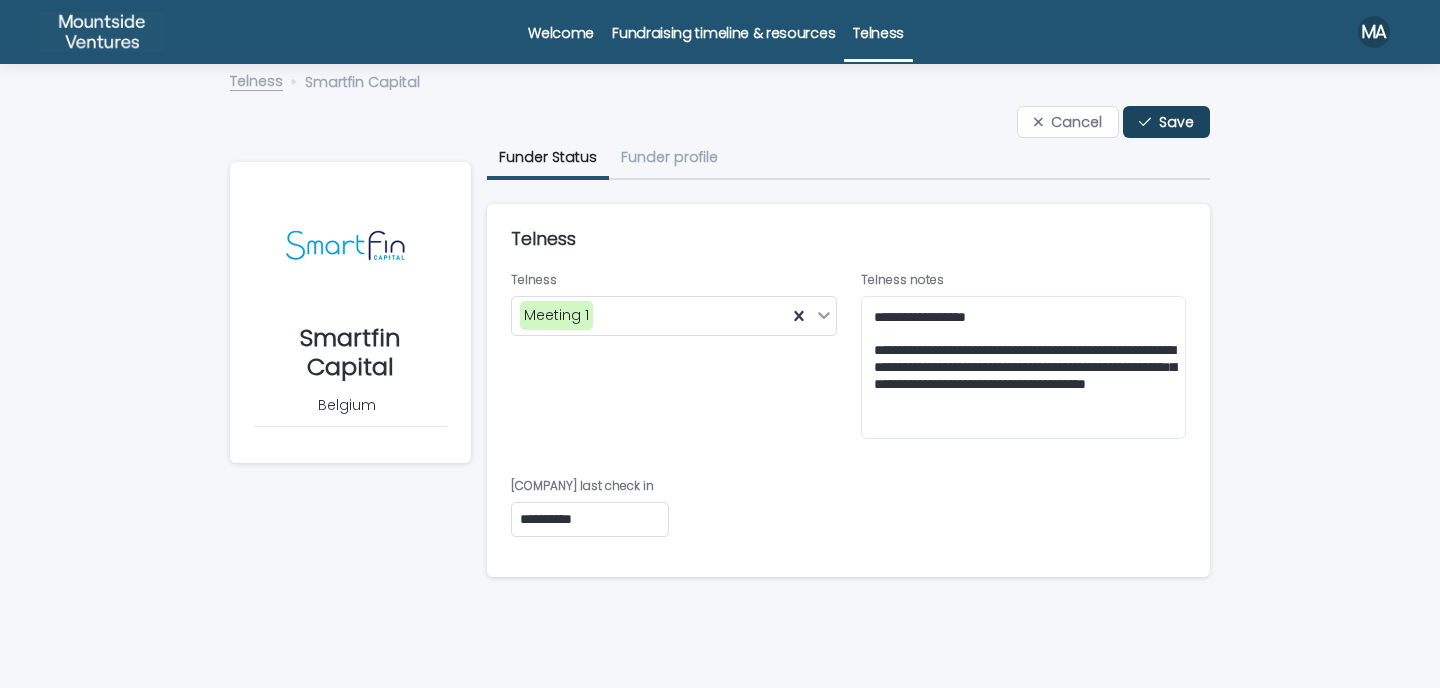 click on "Save" at bounding box center (1176, 122) 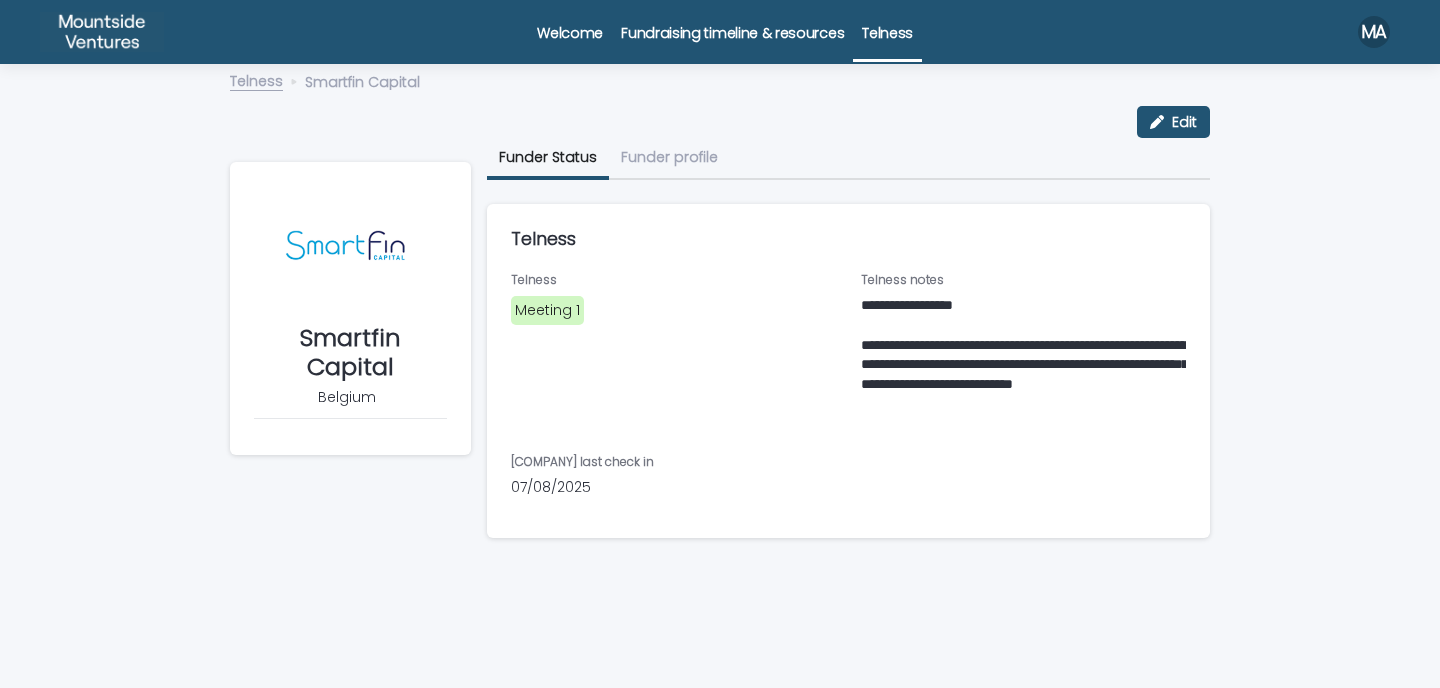 click on "Telness" at bounding box center [887, 21] 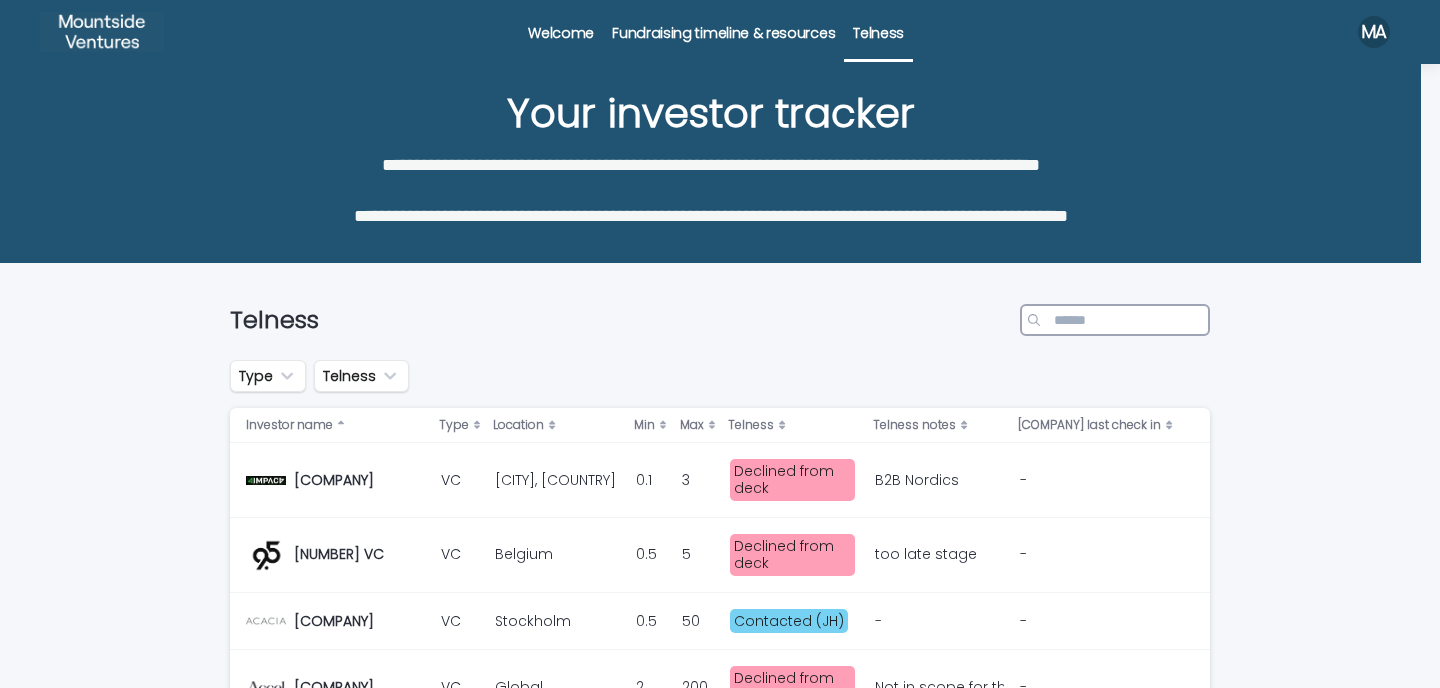click at bounding box center (1115, 320) 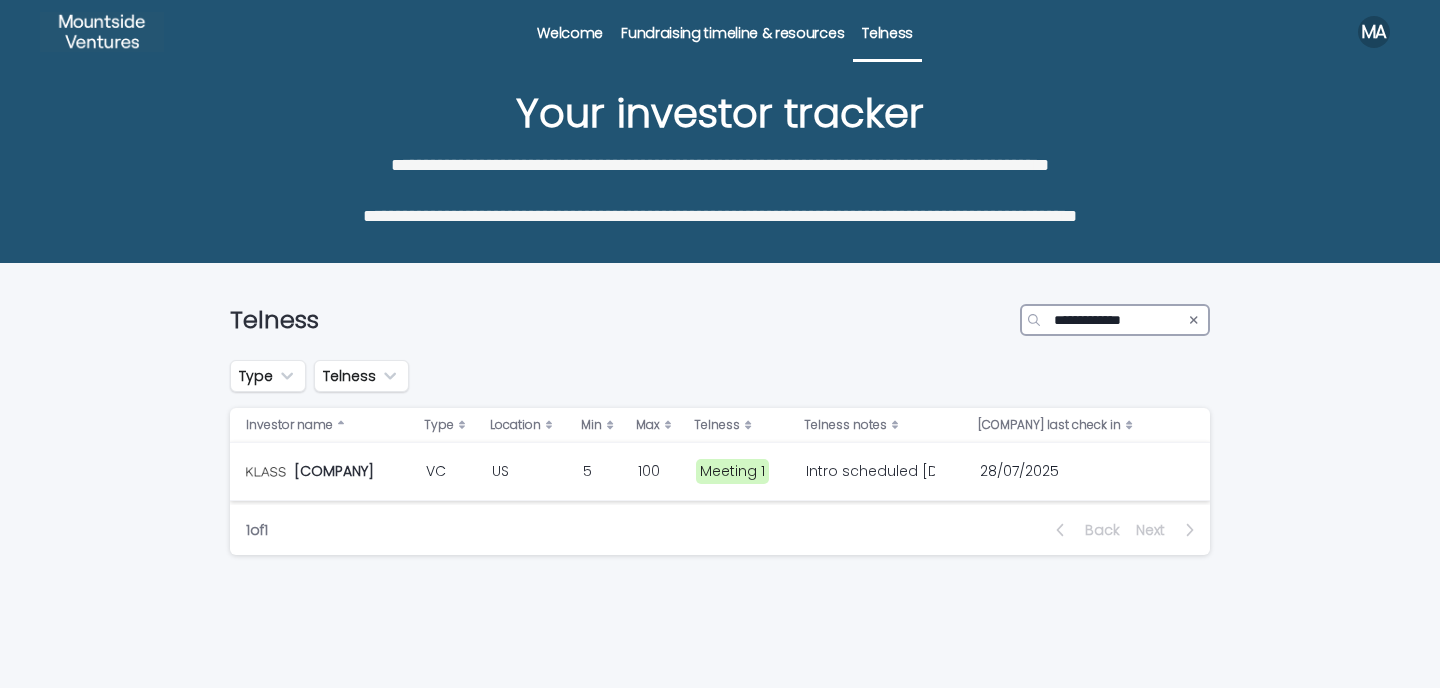 type on "**********" 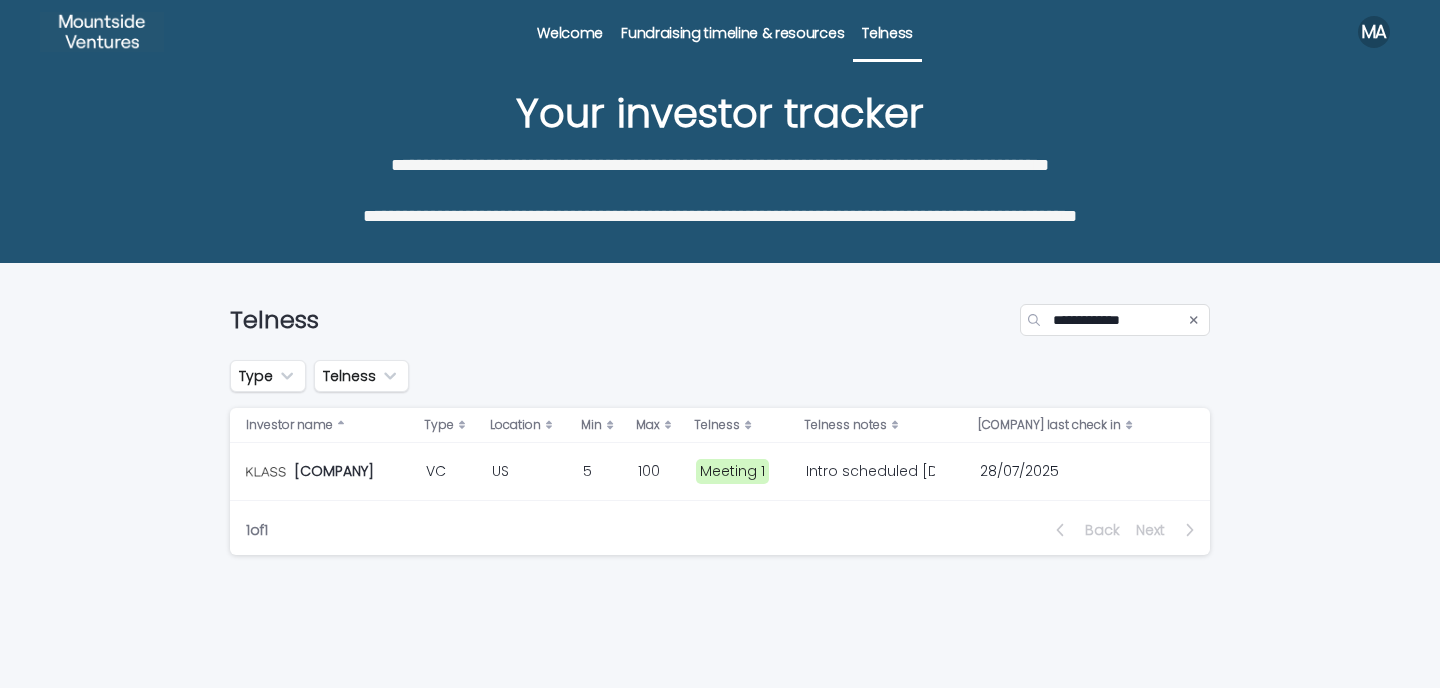 click on "Intro scheduled [DATE]." at bounding box center [868, 471] 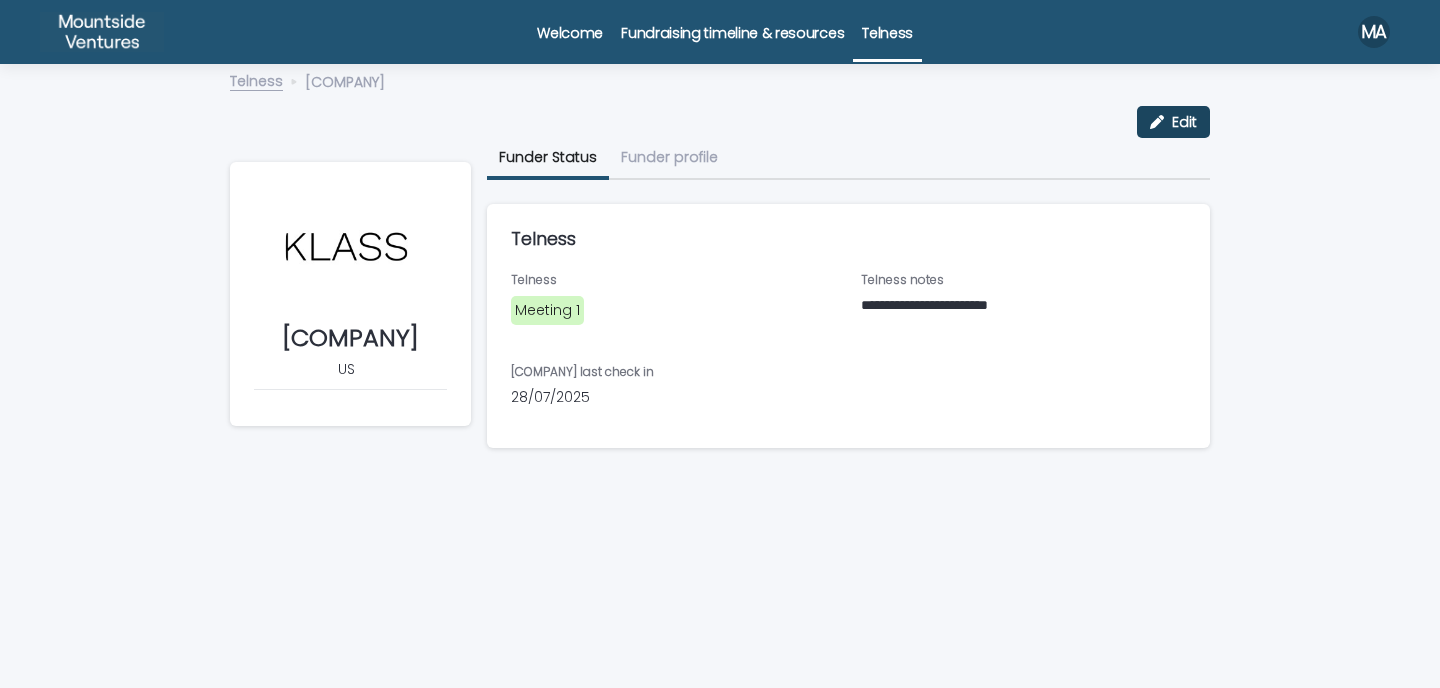click on "Edit" at bounding box center (1184, 122) 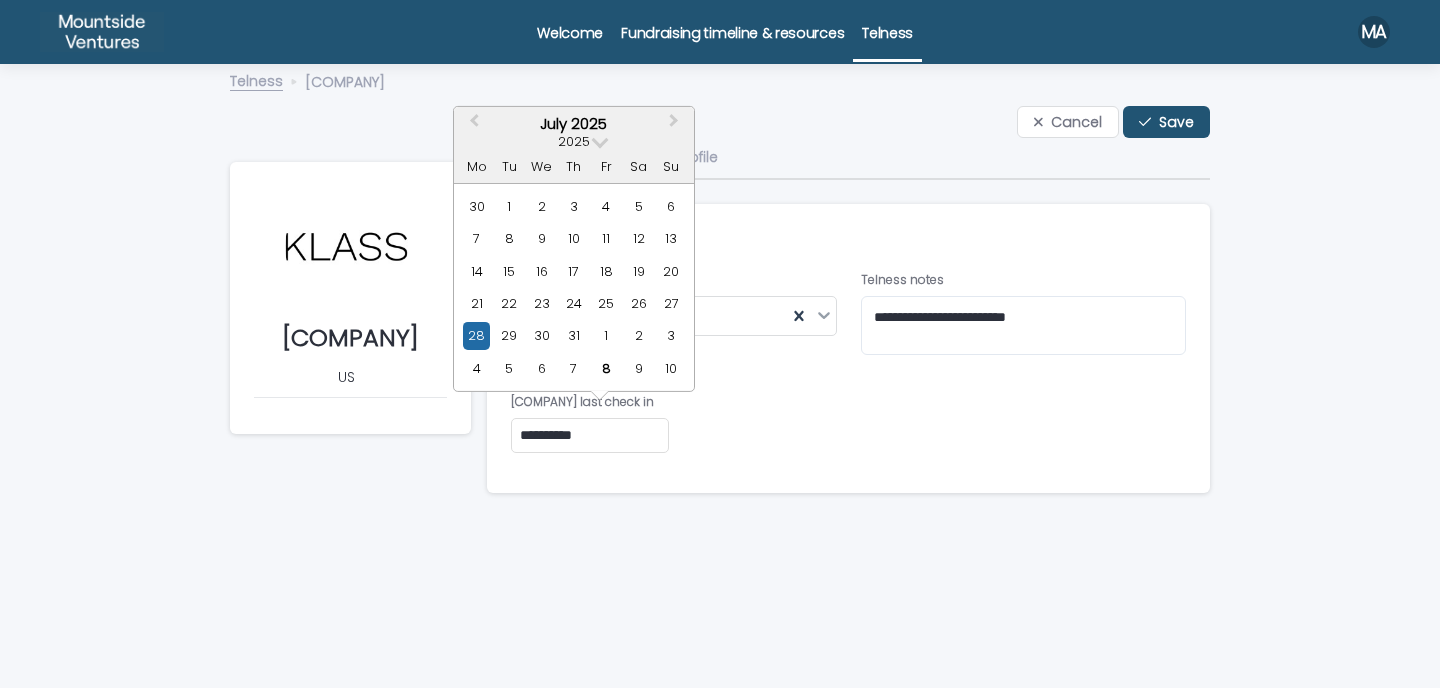 click on "**********" at bounding box center (590, 435) 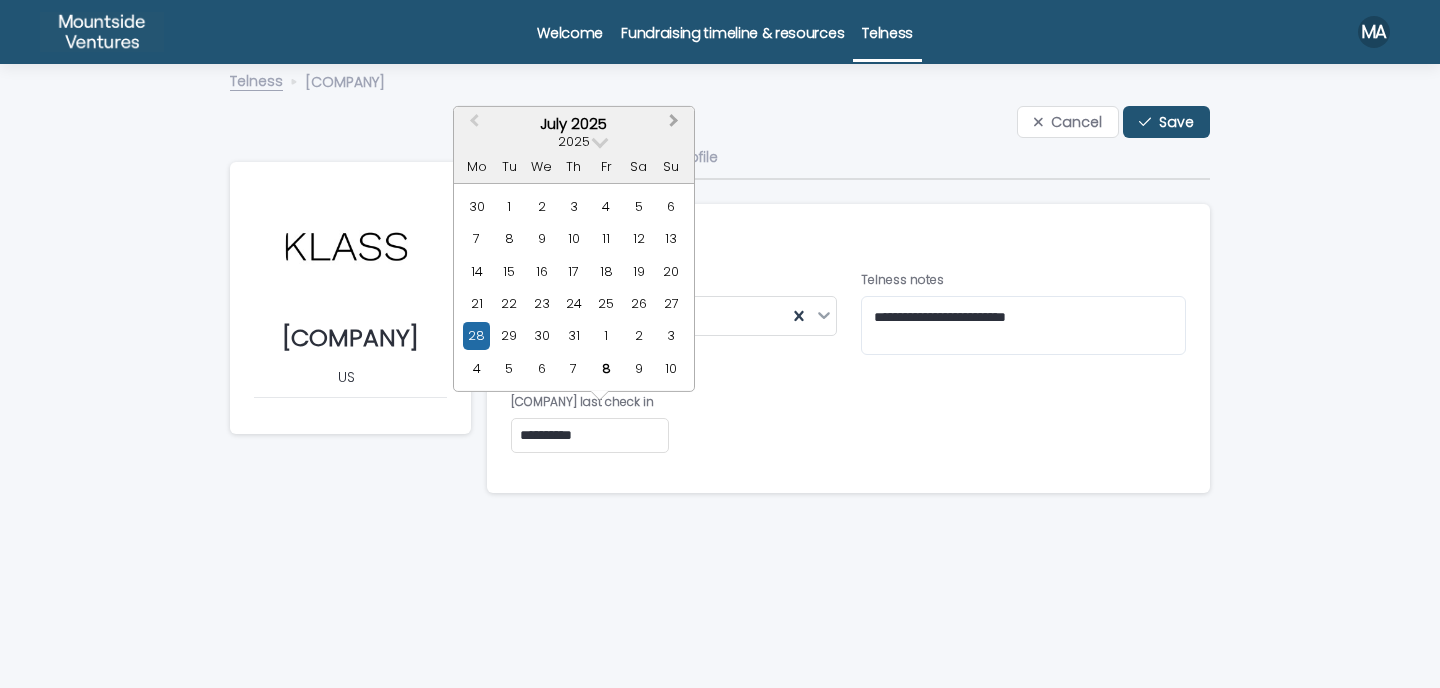 click on "Next Month" at bounding box center [674, 123] 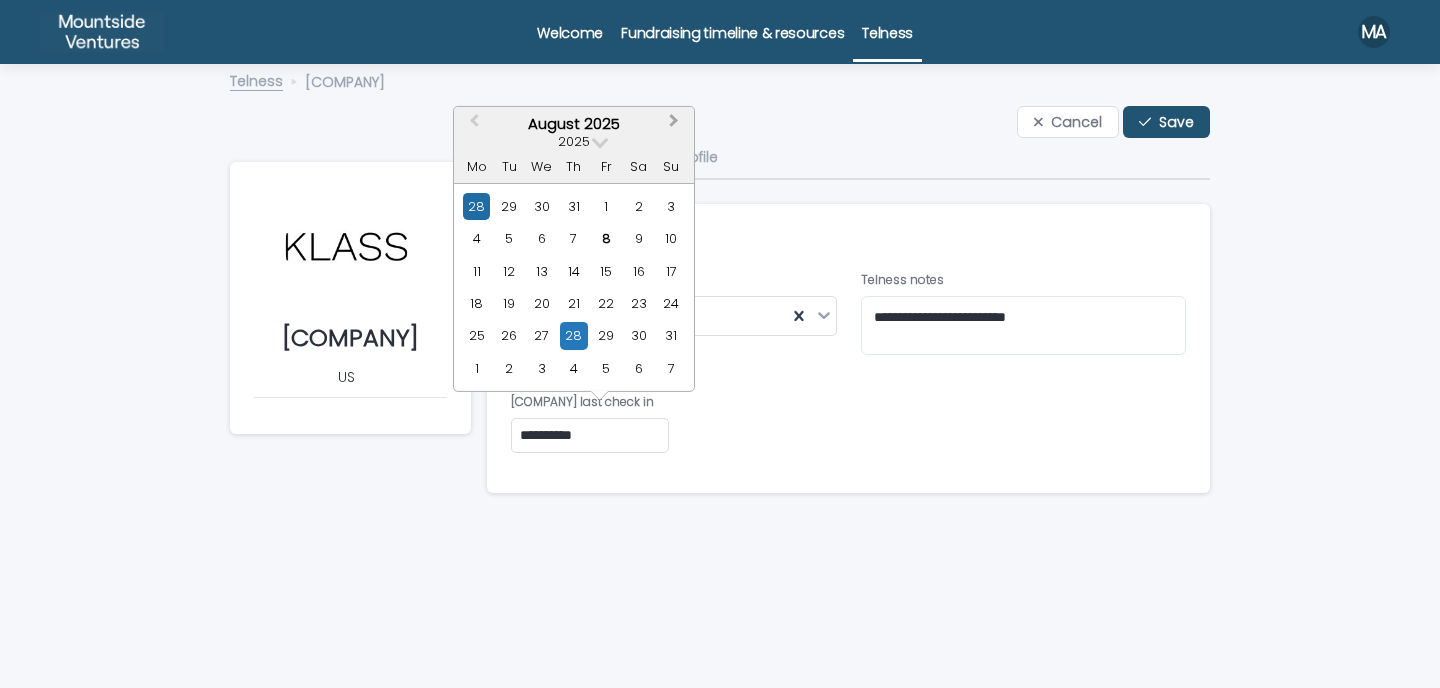 click on "Next Month" at bounding box center [676, 124] 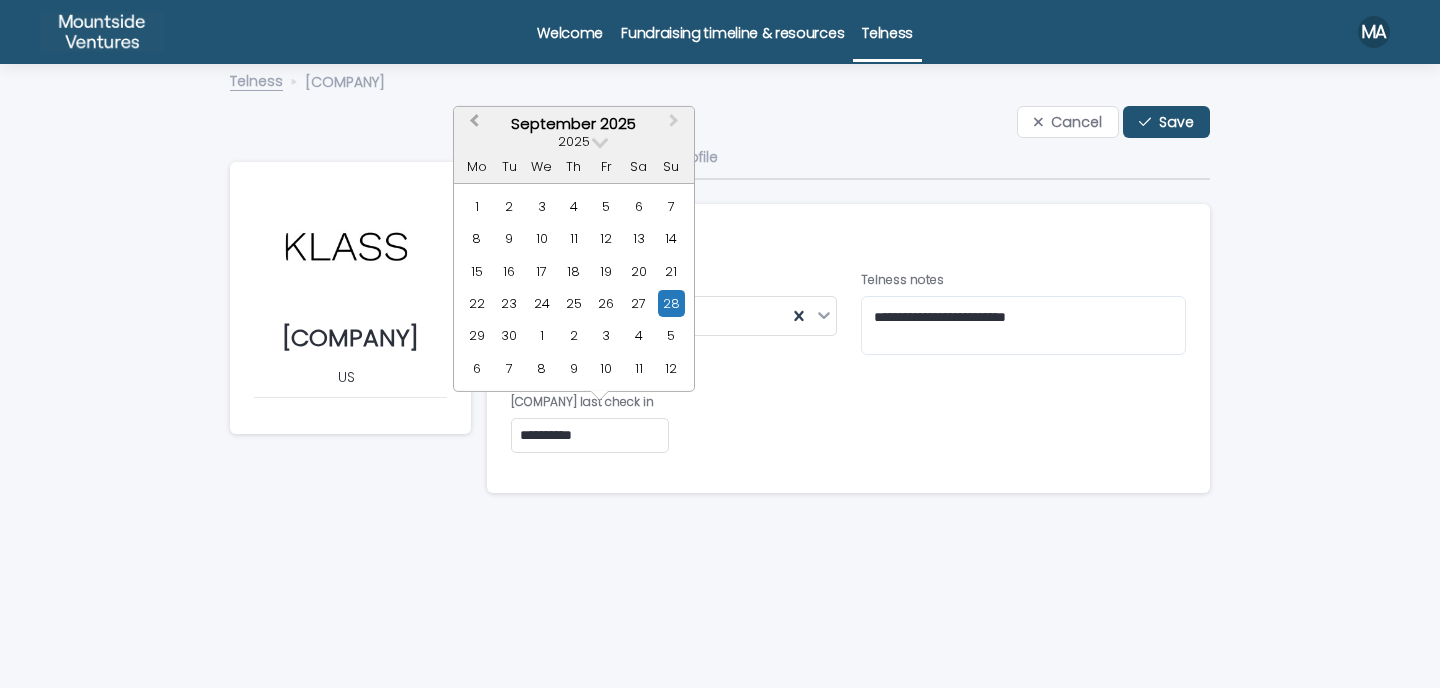click on "Previous Month" at bounding box center (474, 123) 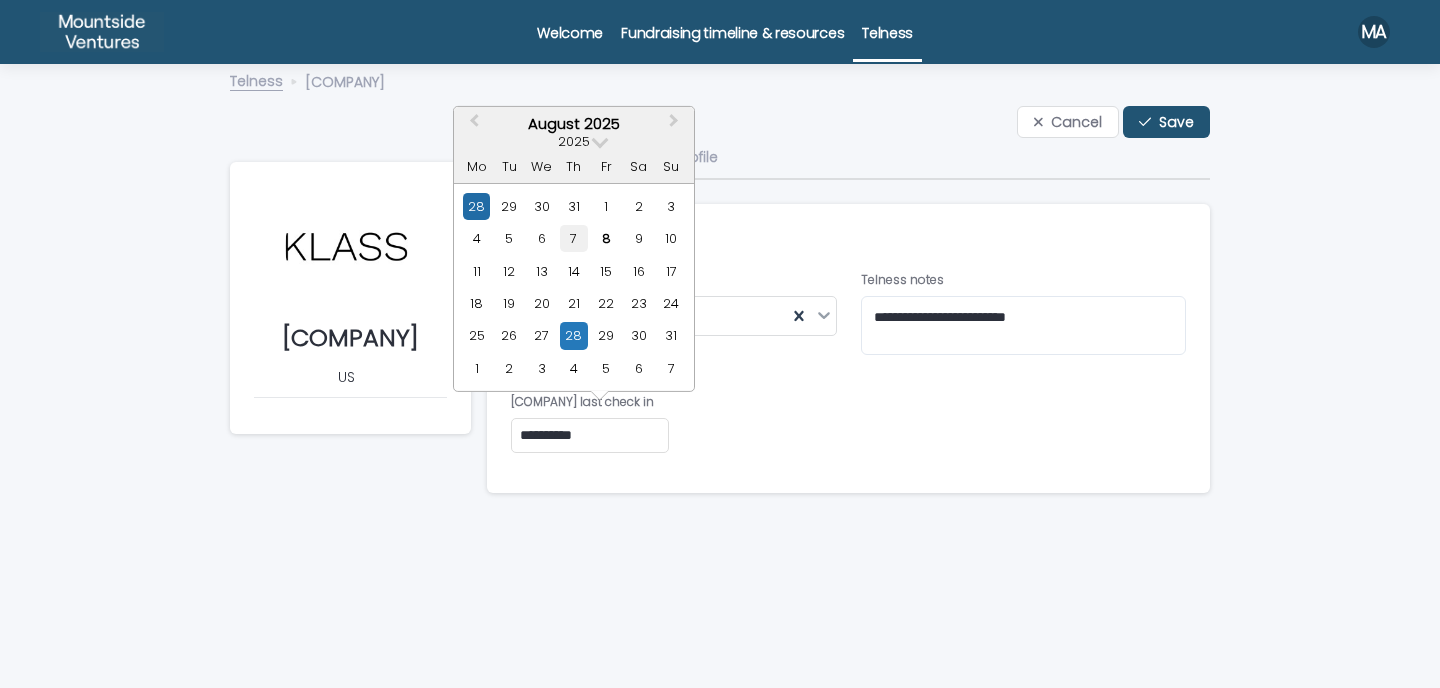 click on "7" at bounding box center (573, 238) 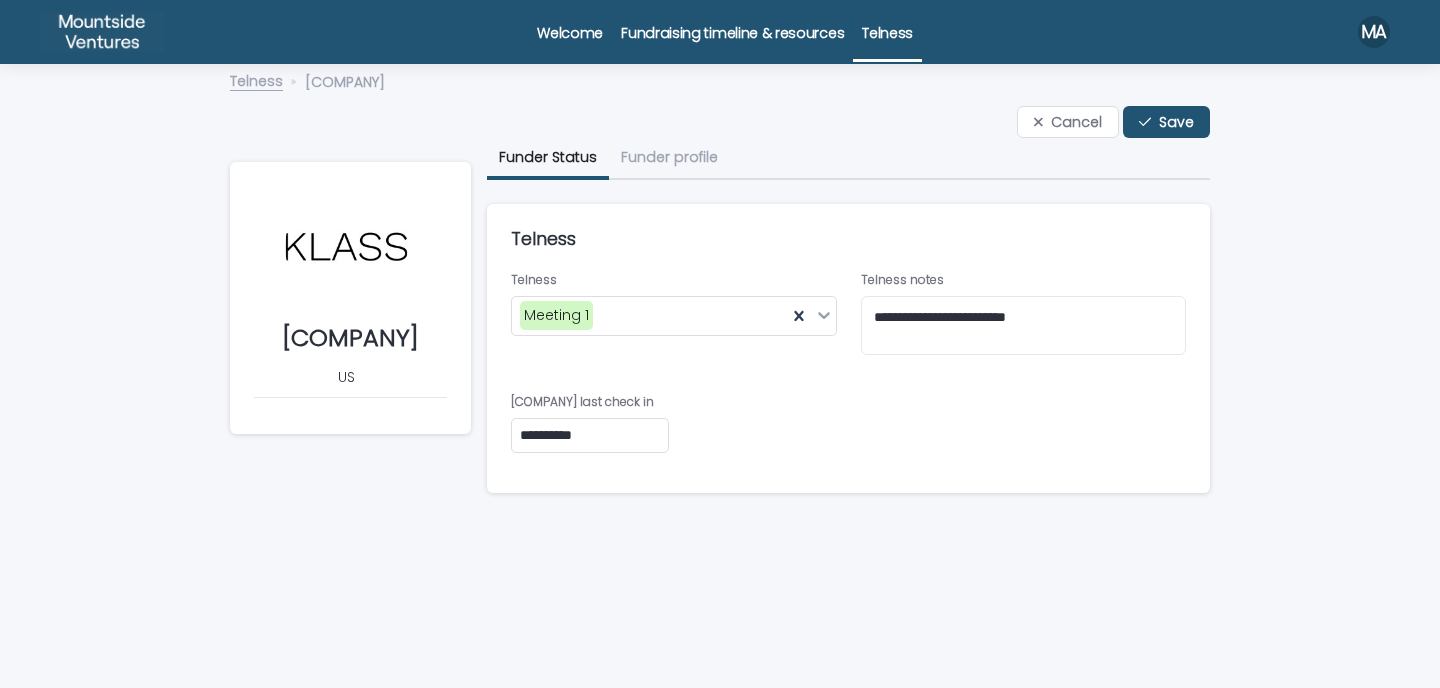 type on "**********" 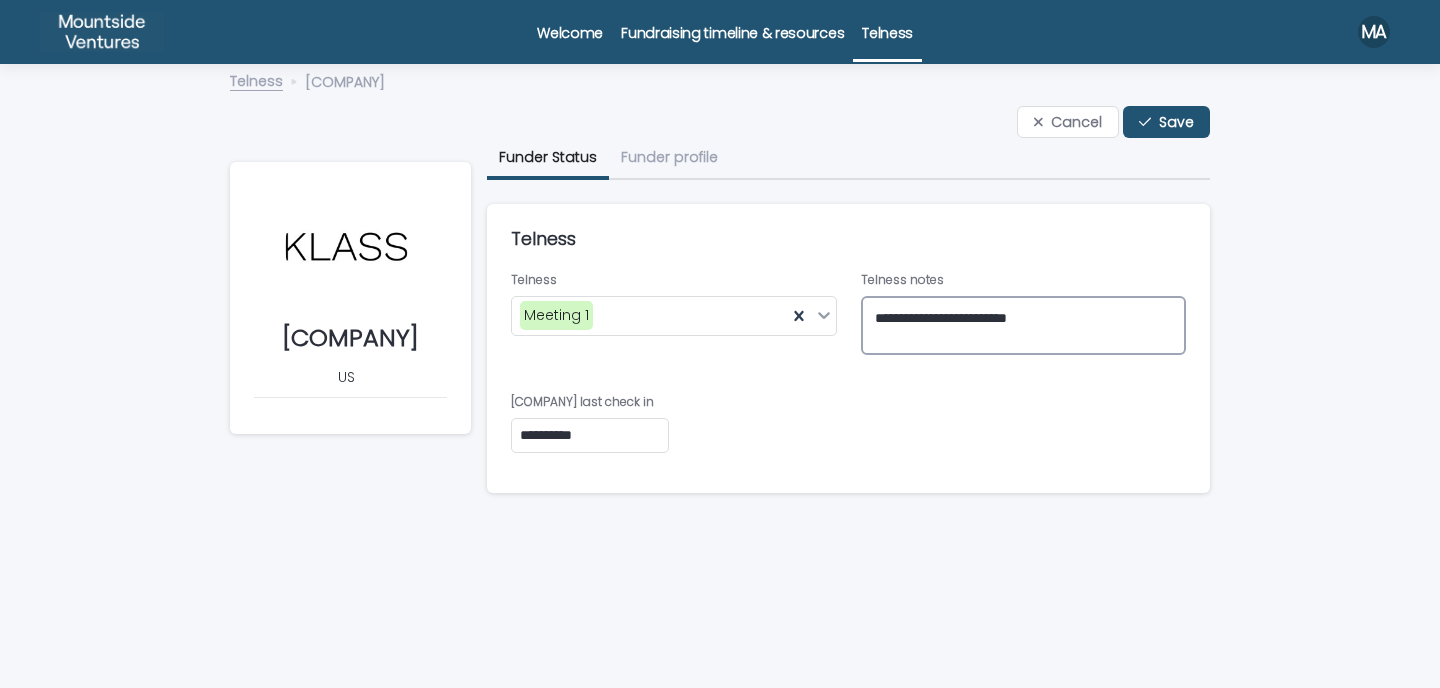 click on "**********" at bounding box center [1024, 326] 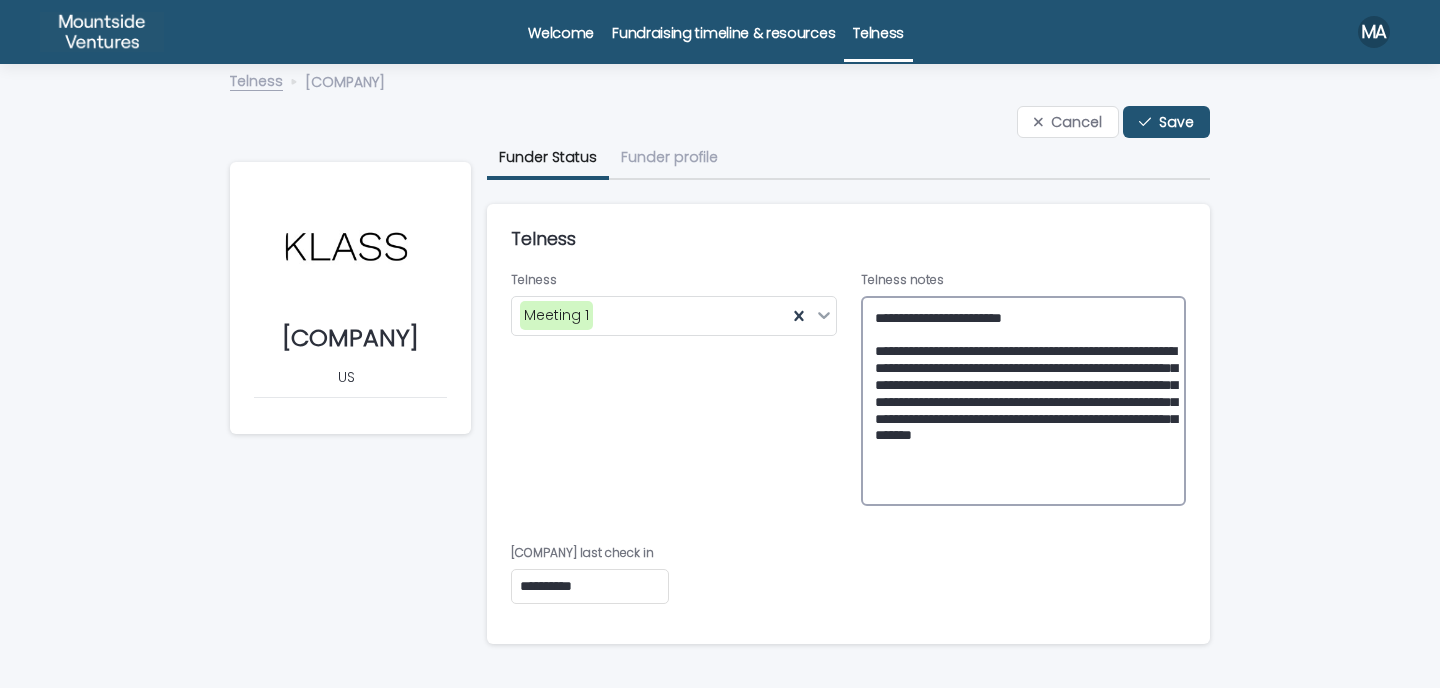 drag, startPoint x: 1062, startPoint y: 474, endPoint x: 863, endPoint y: 355, distance: 231.86635 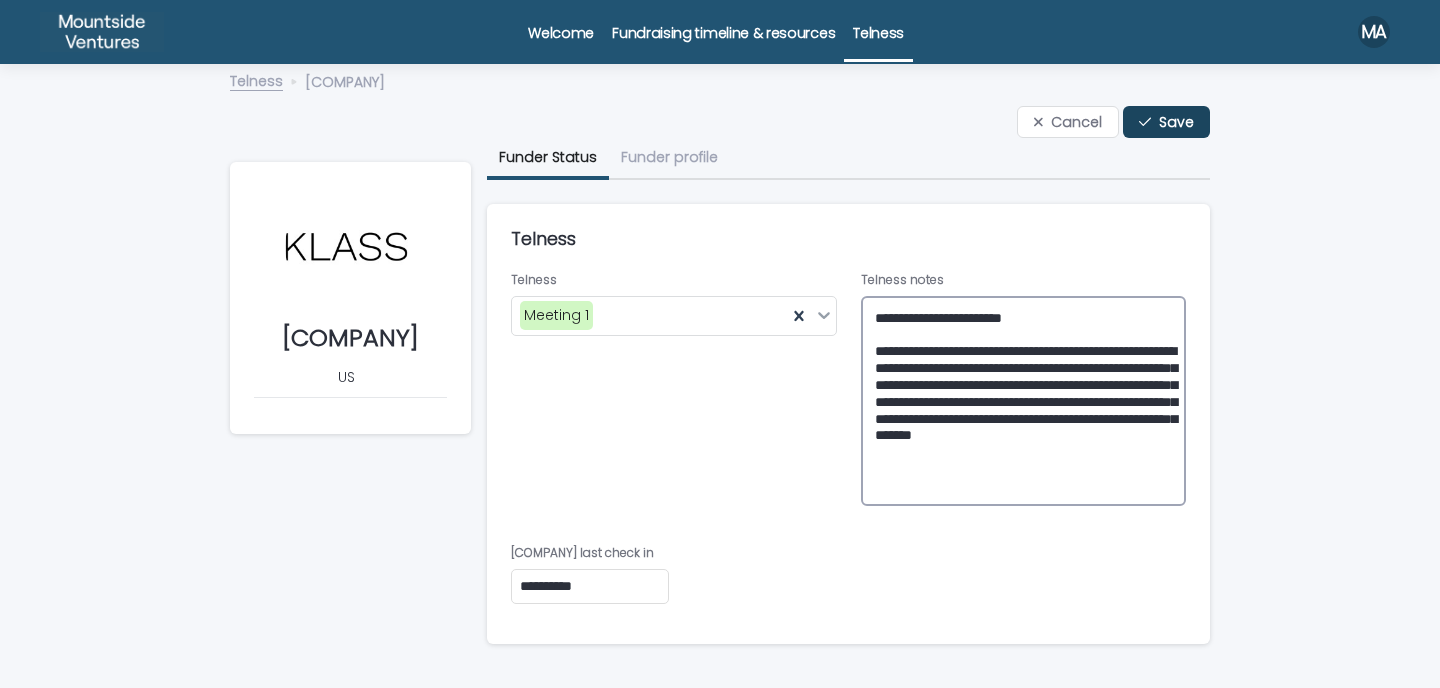 type on "**********" 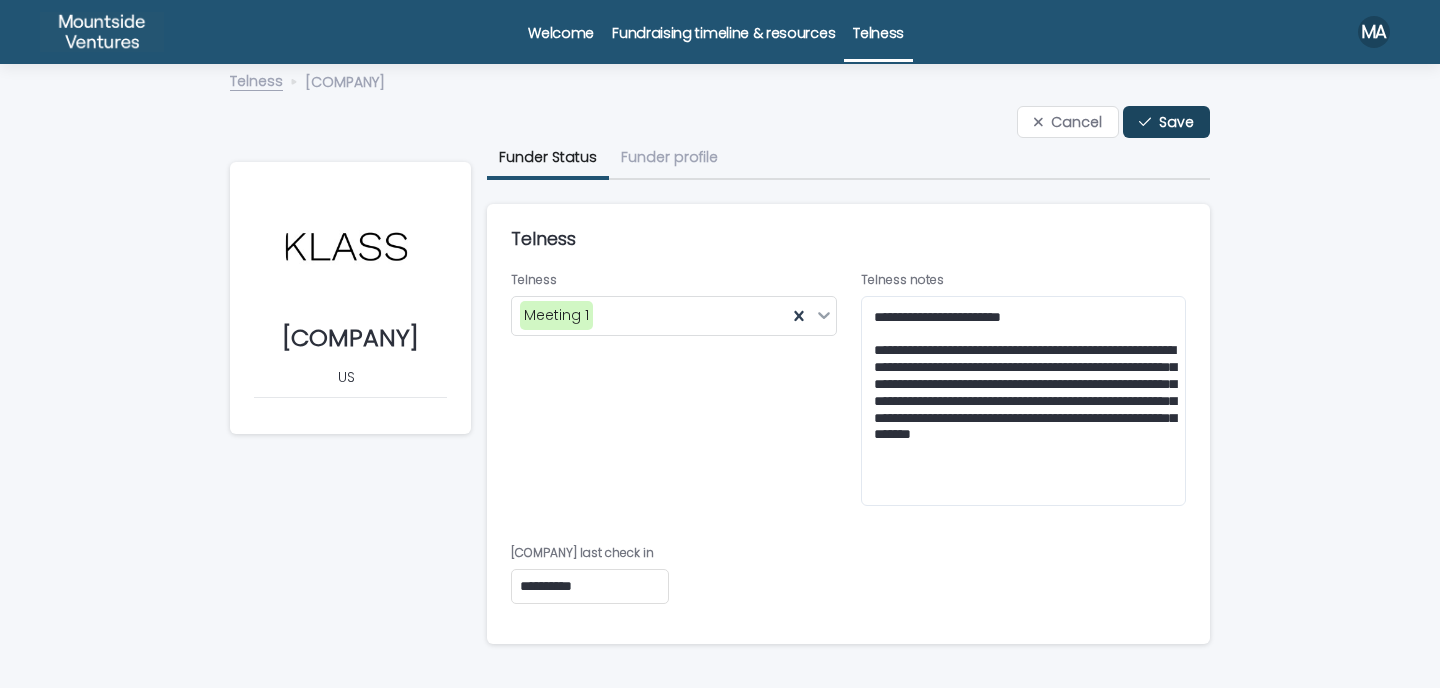 click 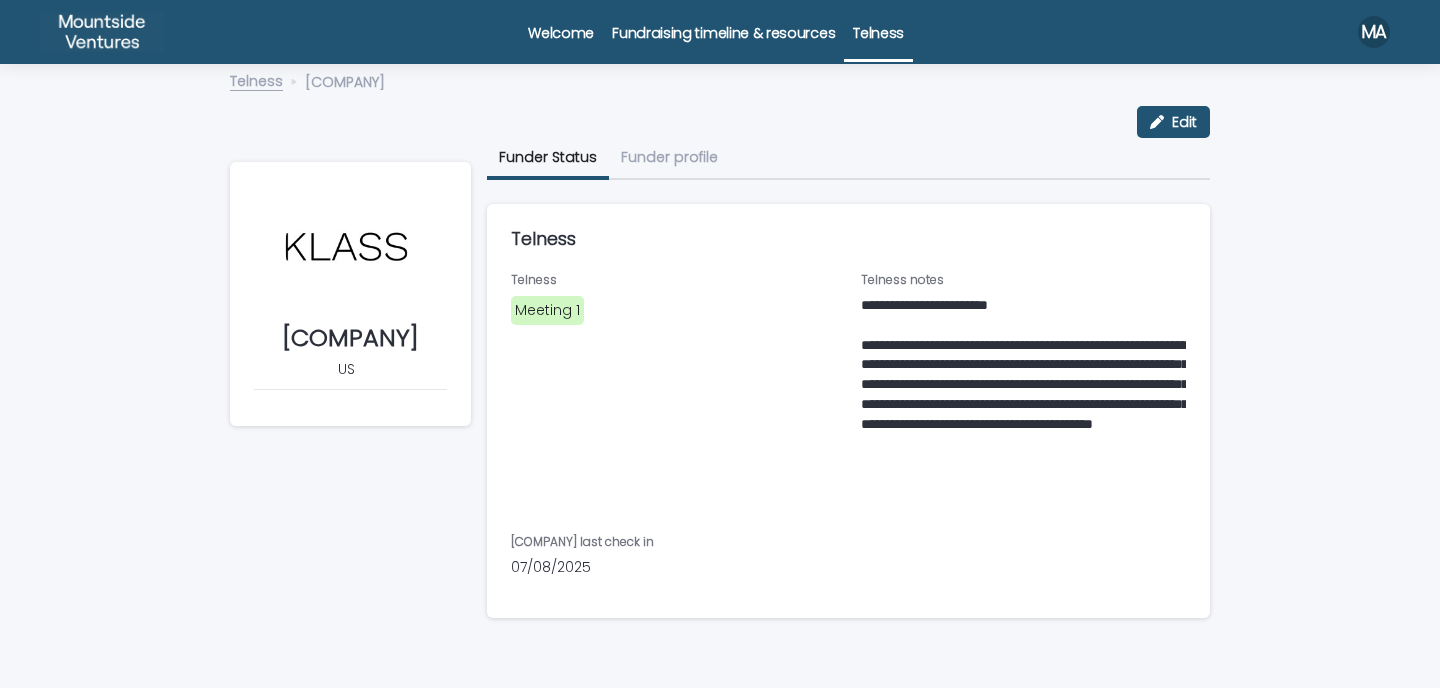 click on "Telness" at bounding box center [878, 21] 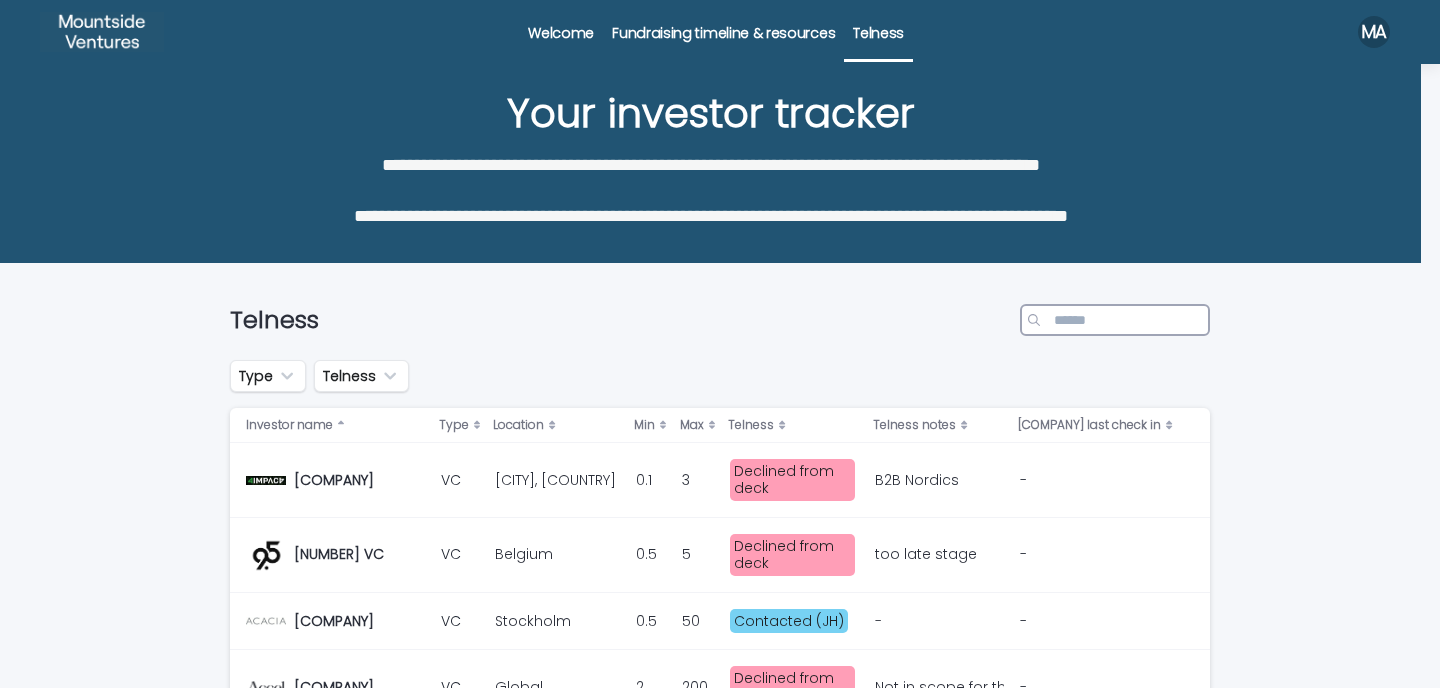 click at bounding box center (1115, 320) 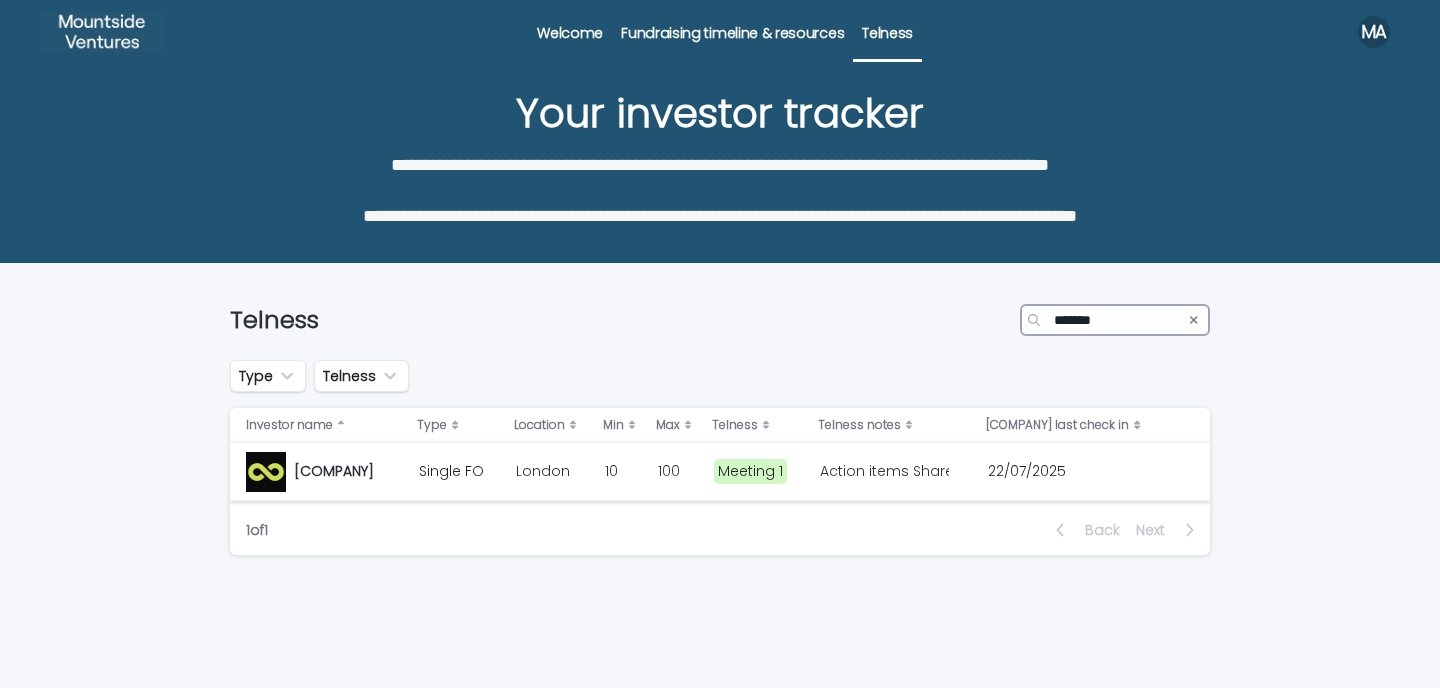 type on "*******" 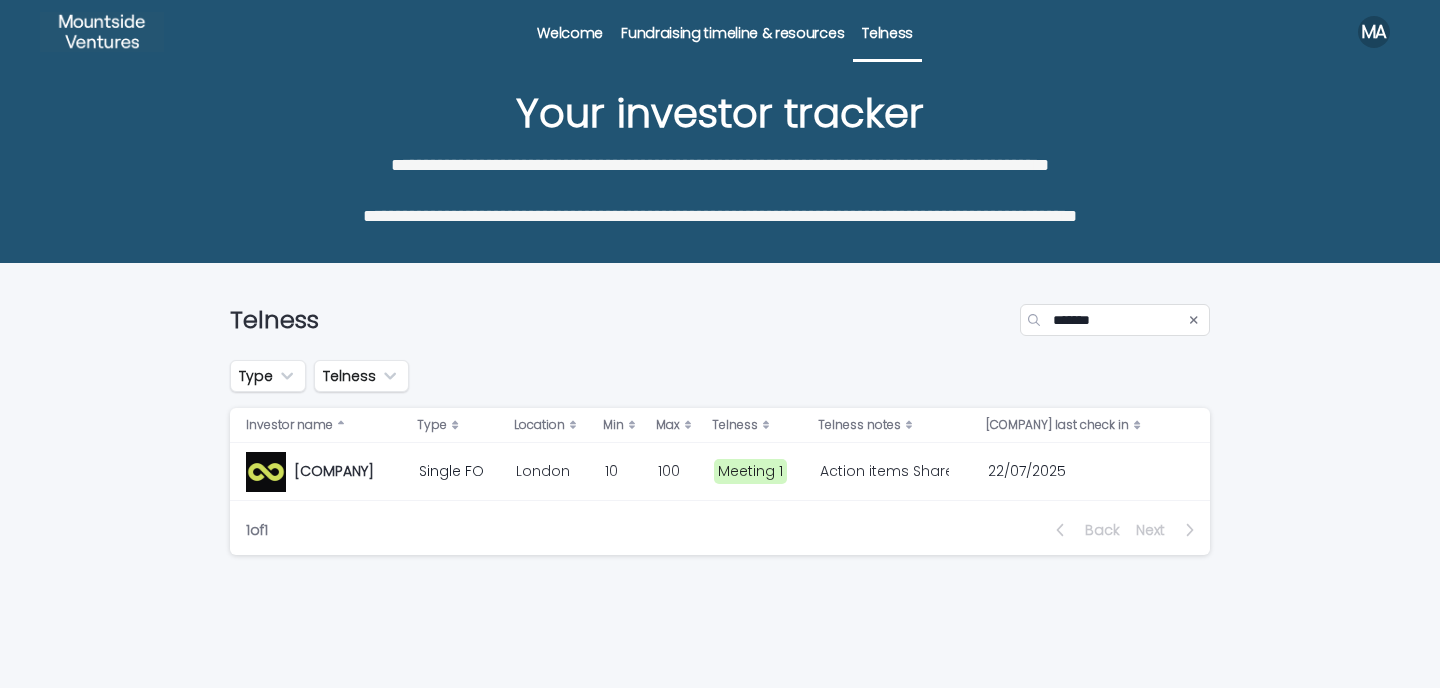 click on "Action items
Share data room. Done.
Not yet entered data-room, [DATE]." at bounding box center [882, 471] 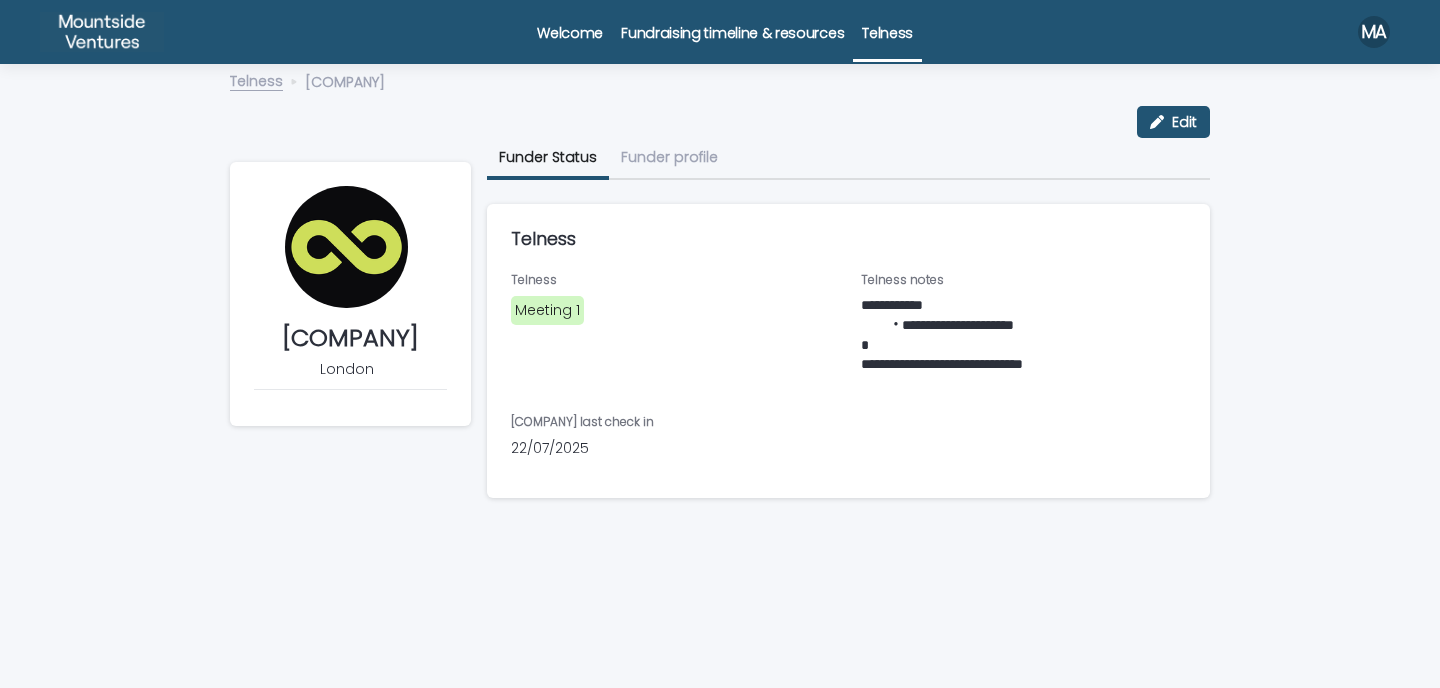 click on "Telness" at bounding box center [887, 21] 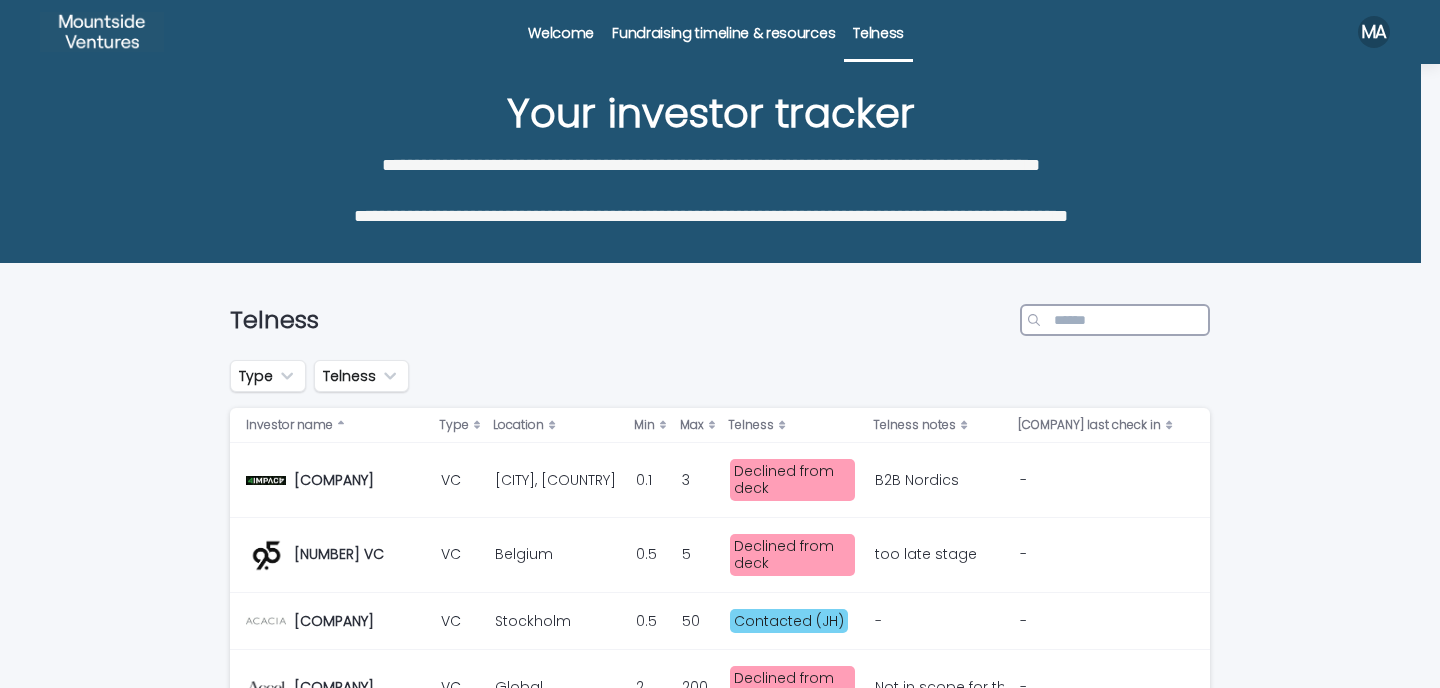 click at bounding box center (1115, 320) 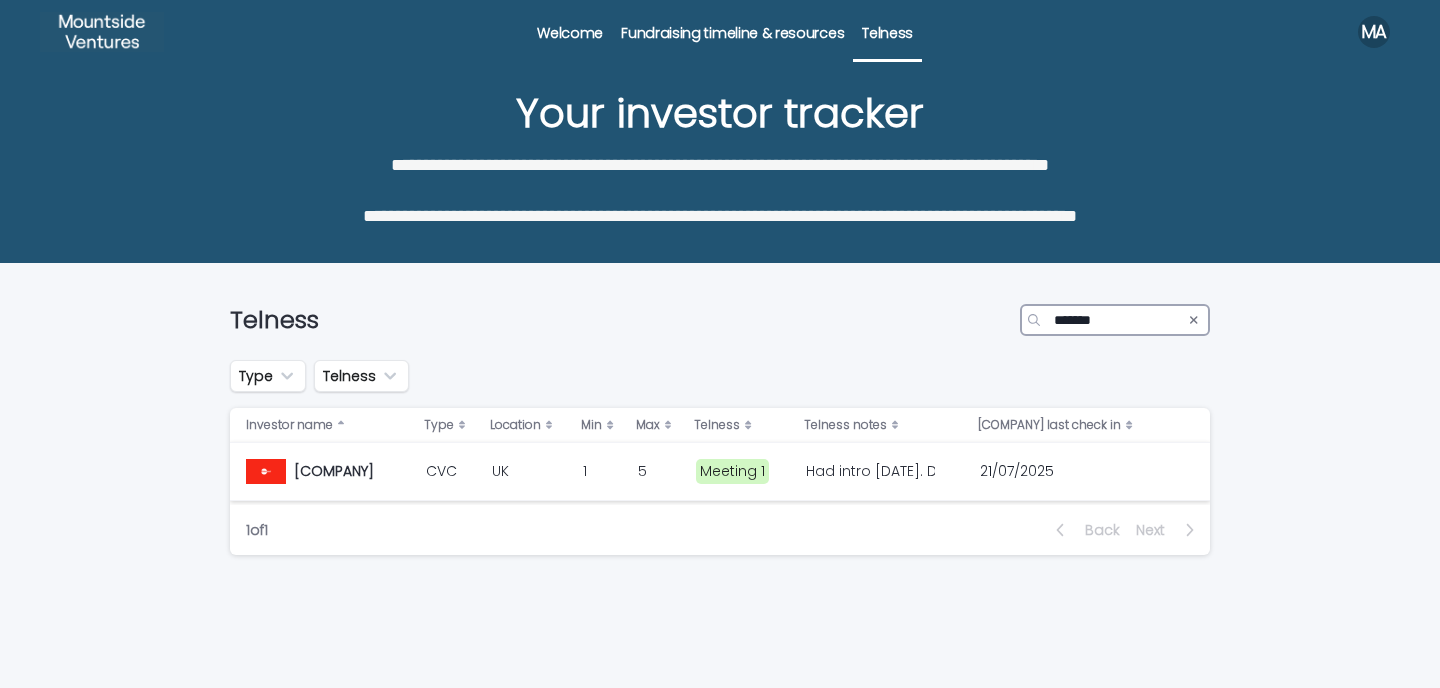 type on "*******" 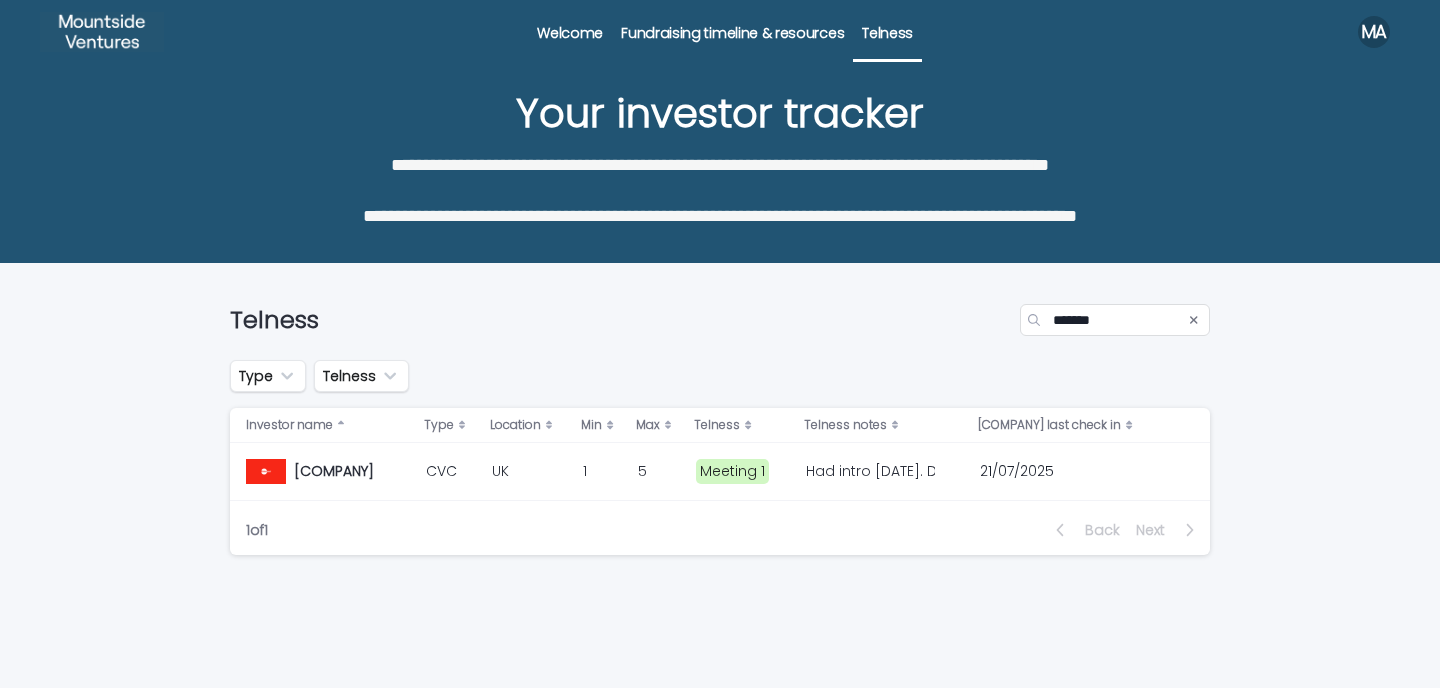 click on "Meeting 1" at bounding box center [732, 471] 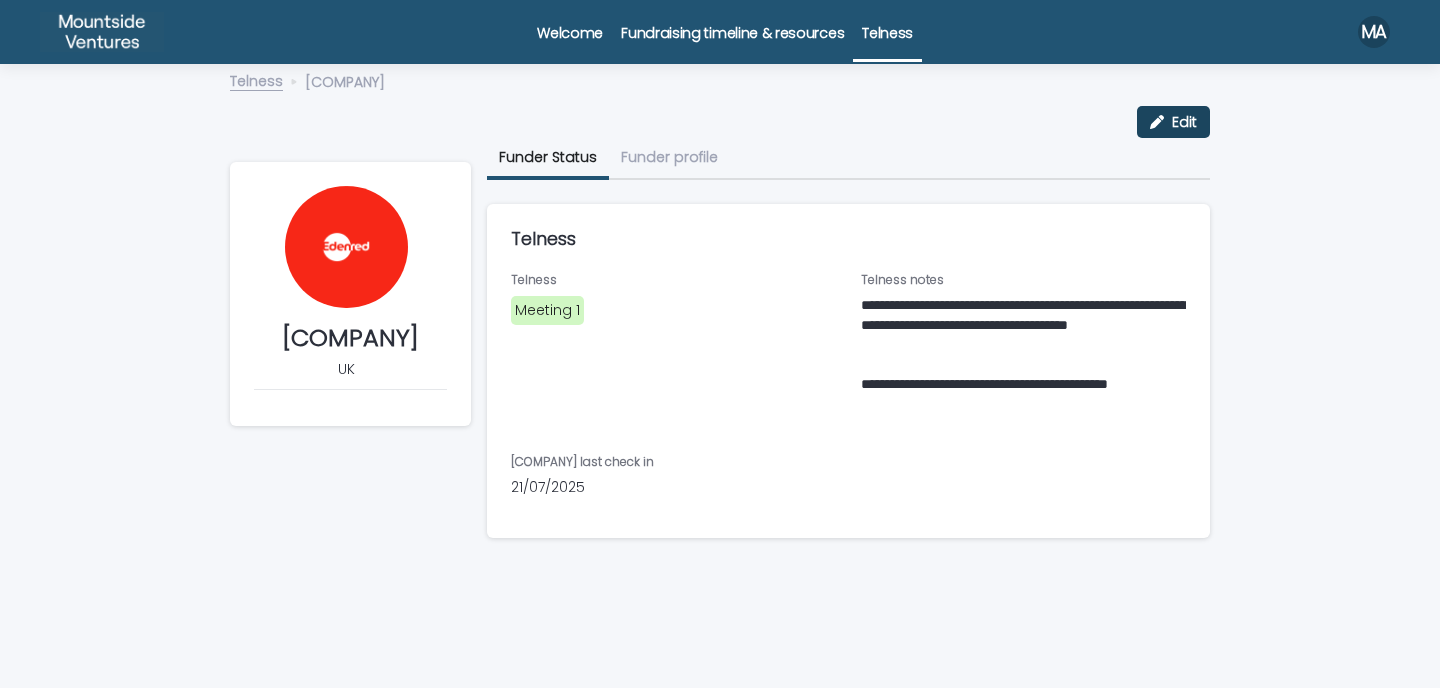 click 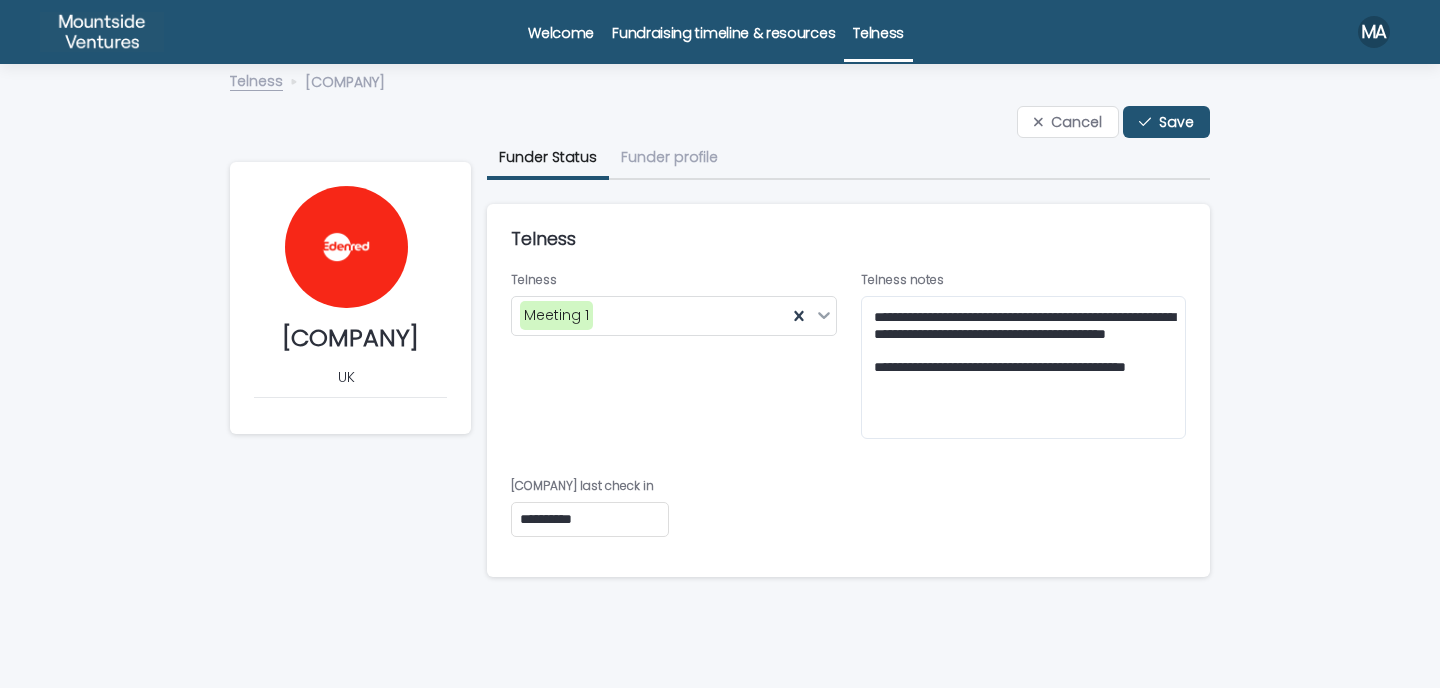 click on "**********" at bounding box center (590, 519) 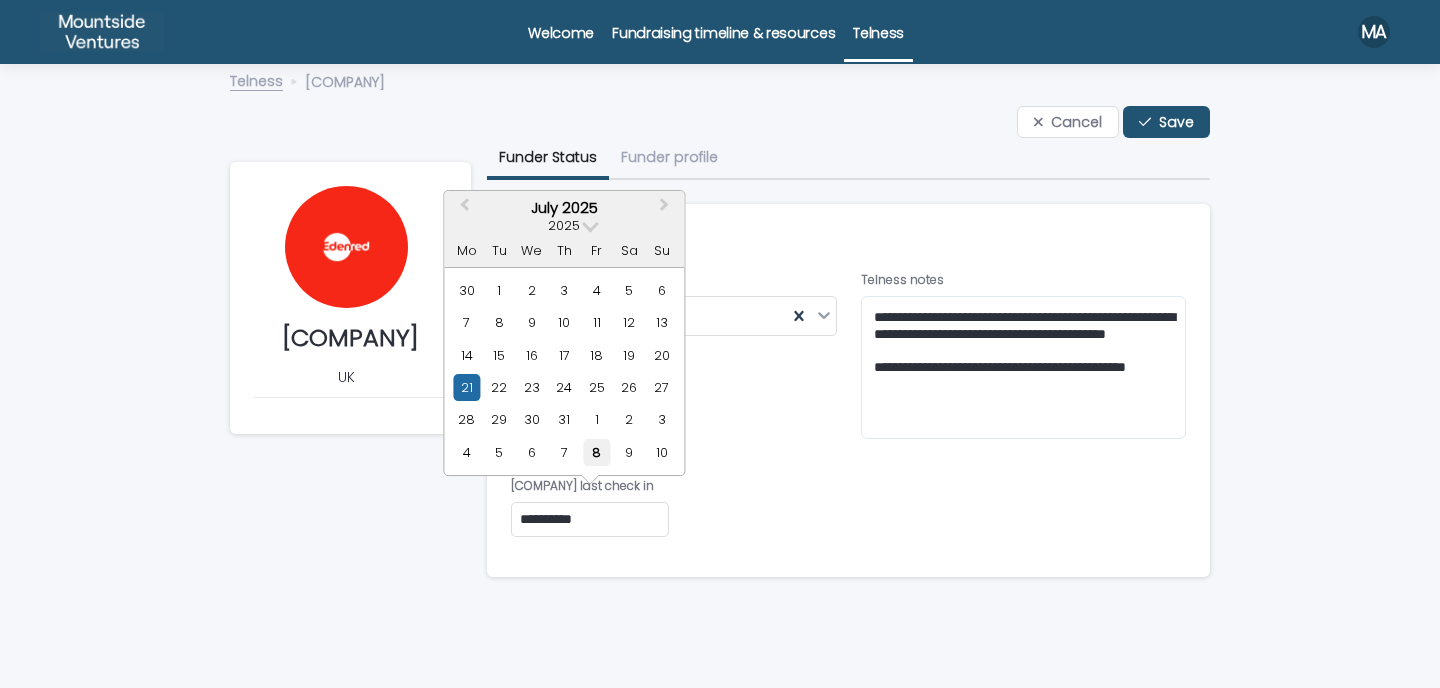 click on "8" at bounding box center (596, 452) 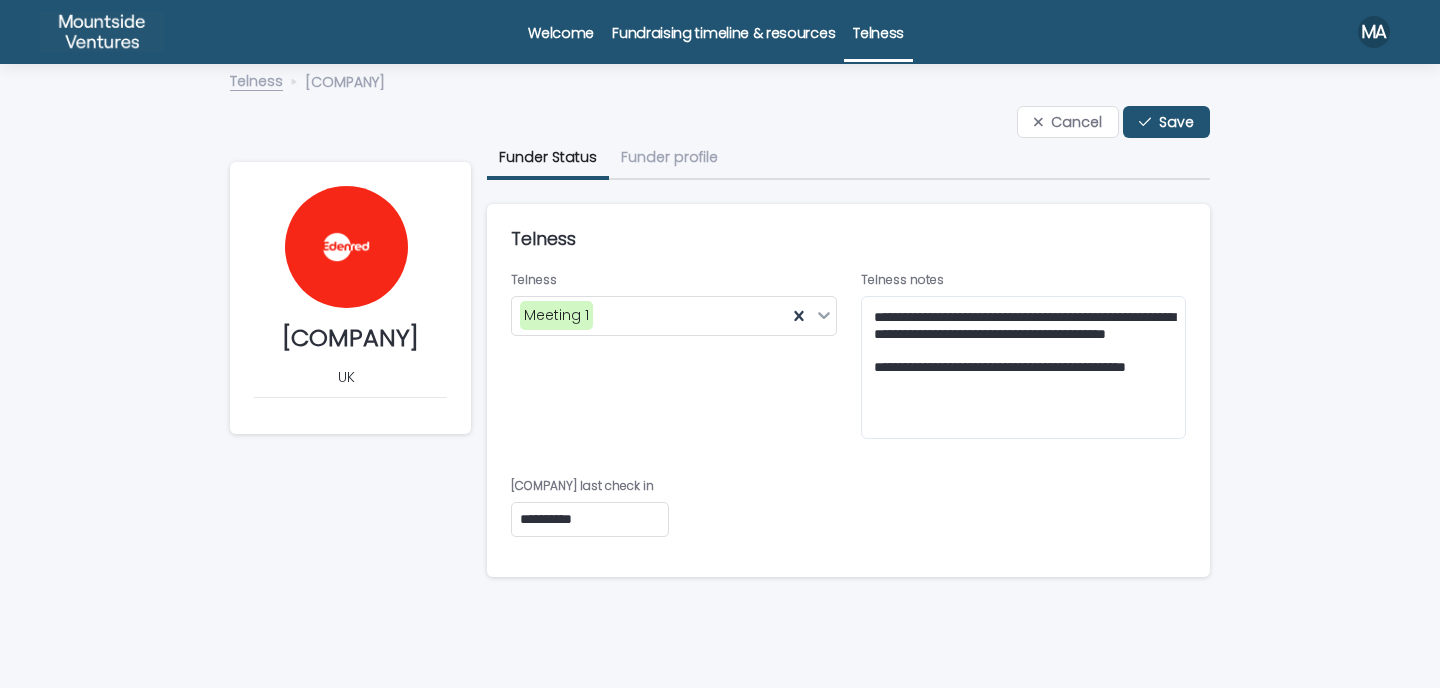 type on "**********" 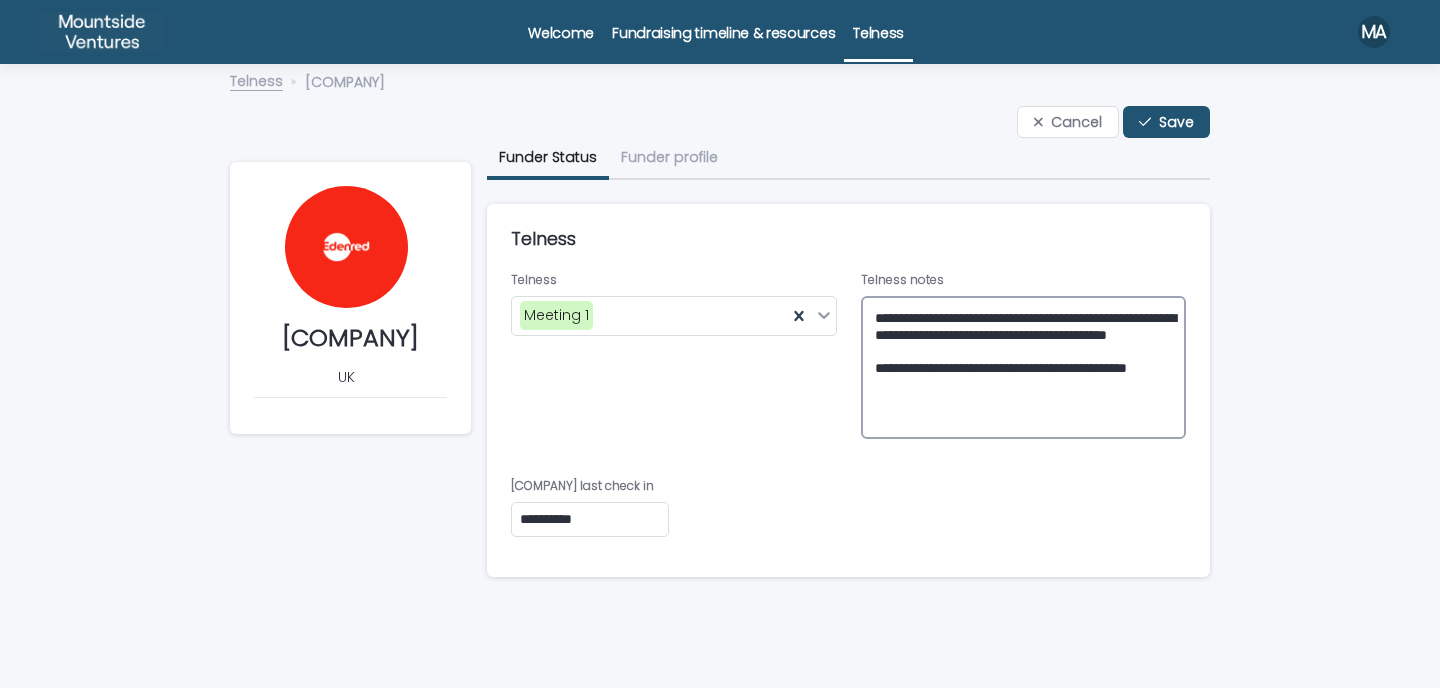 click on "**********" at bounding box center [1024, 368] 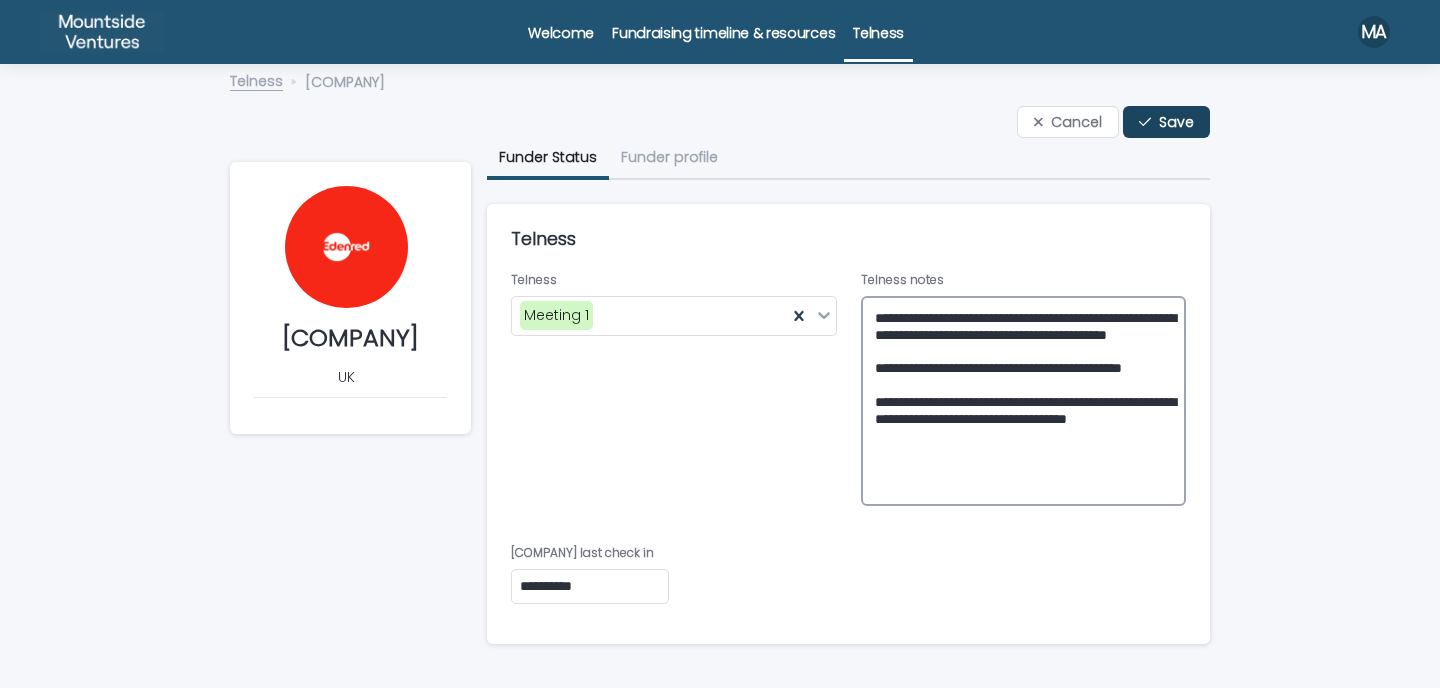 type on "**********" 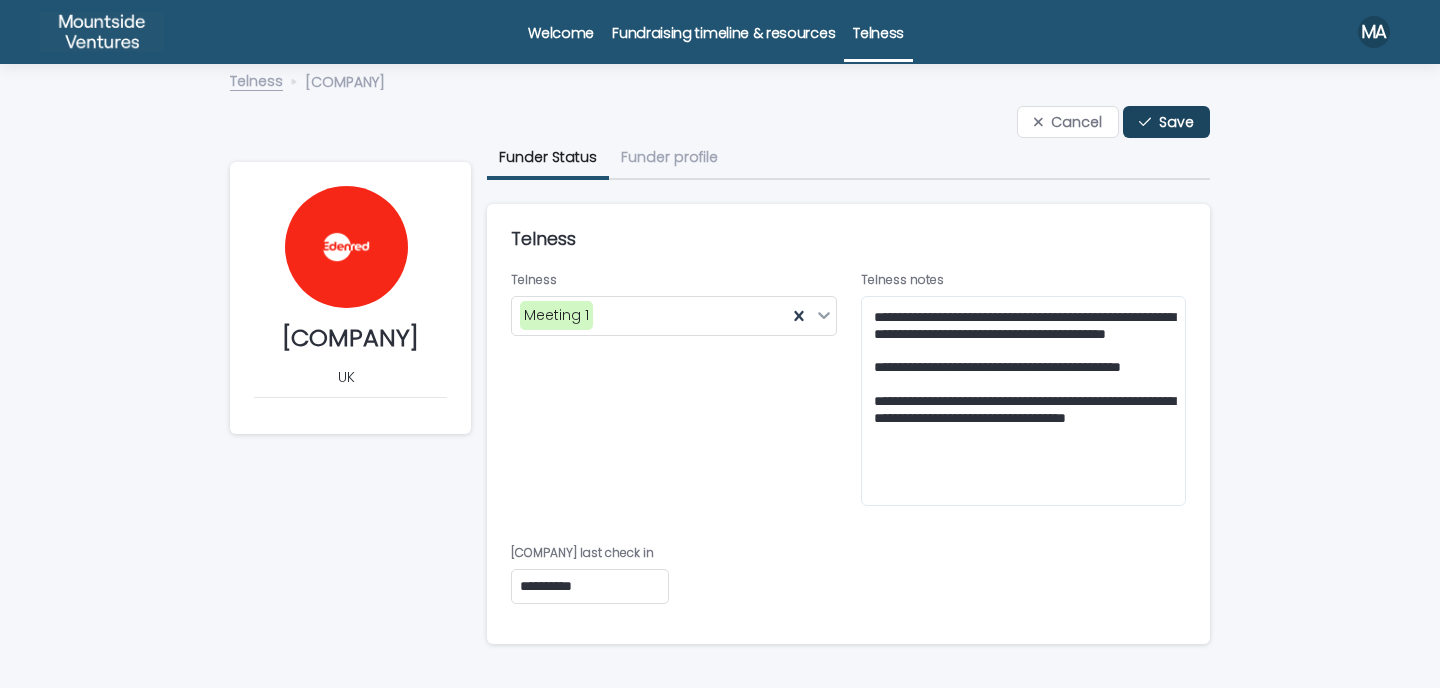 click on "Save" at bounding box center (1176, 122) 